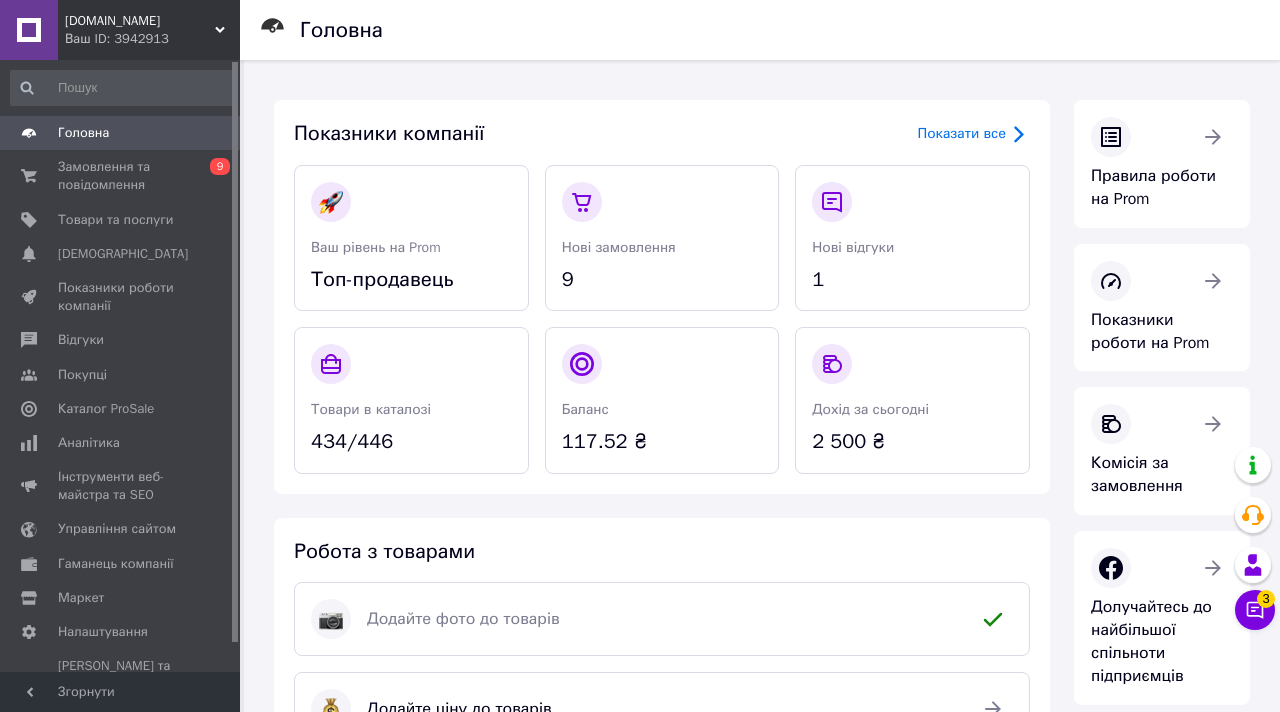 scroll, scrollTop: 0, scrollLeft: 0, axis: both 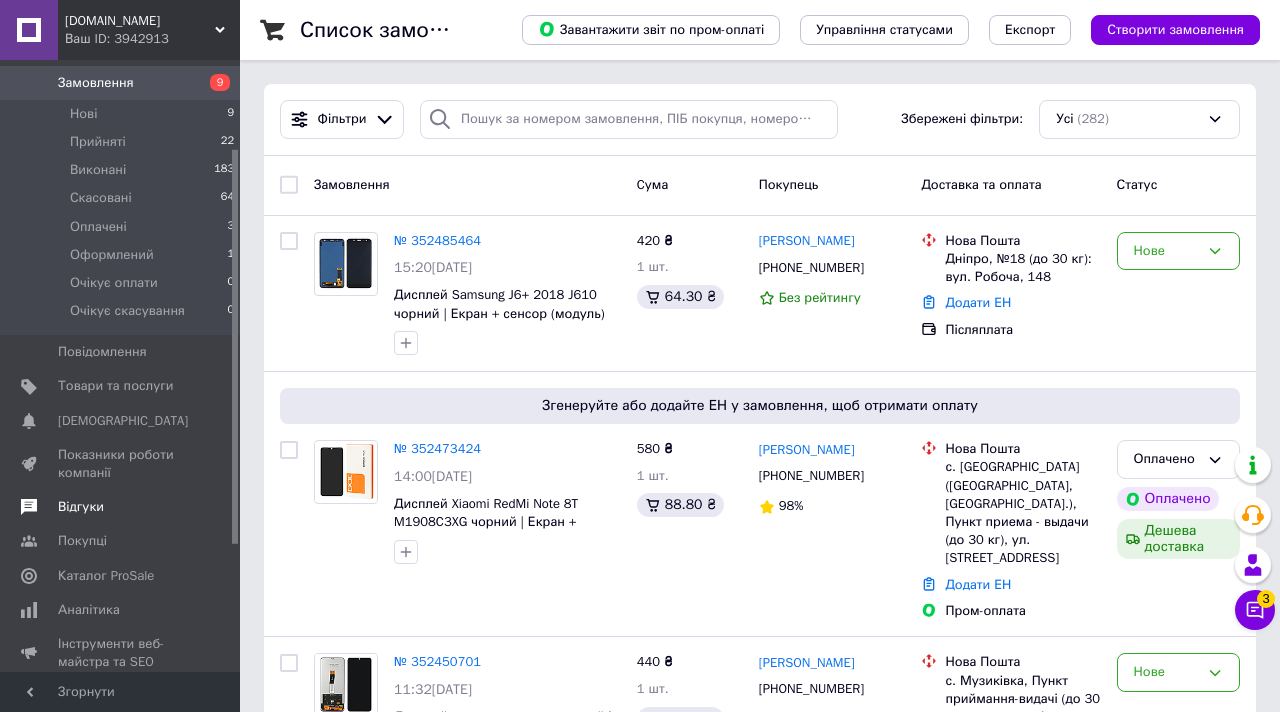 click on "Відгуки" at bounding box center [121, 507] 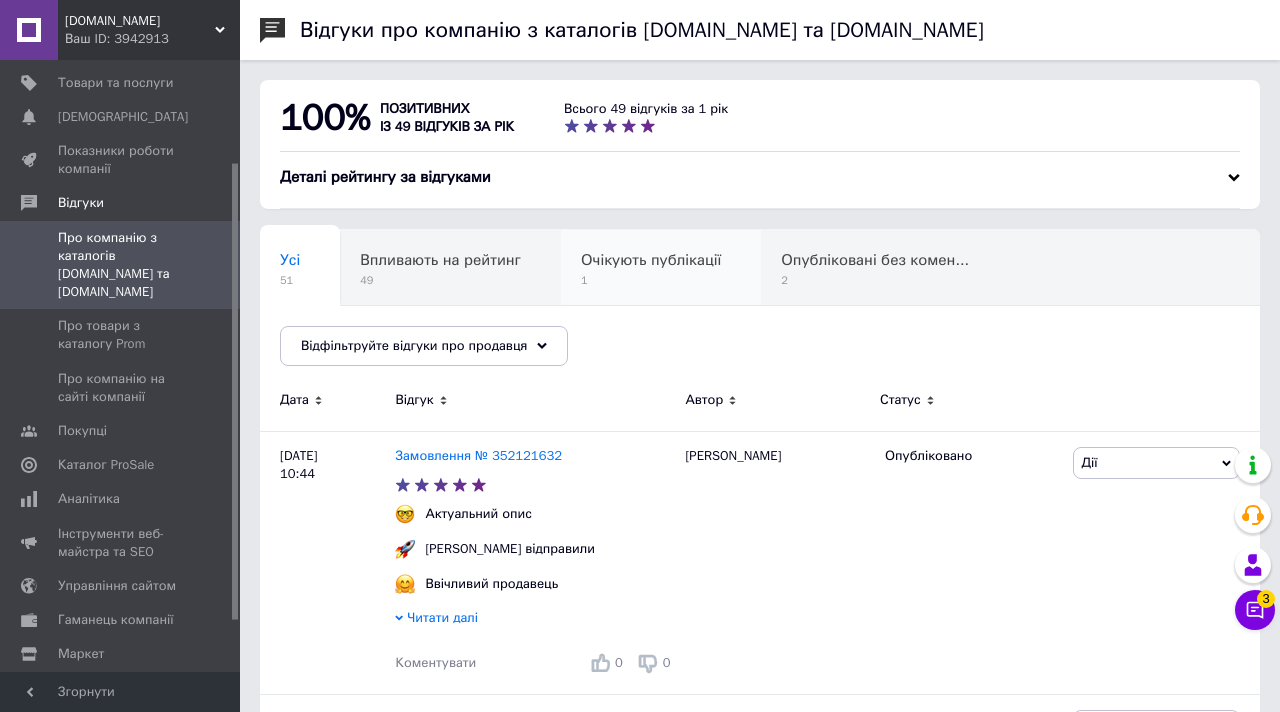 click on "1" at bounding box center [651, 280] 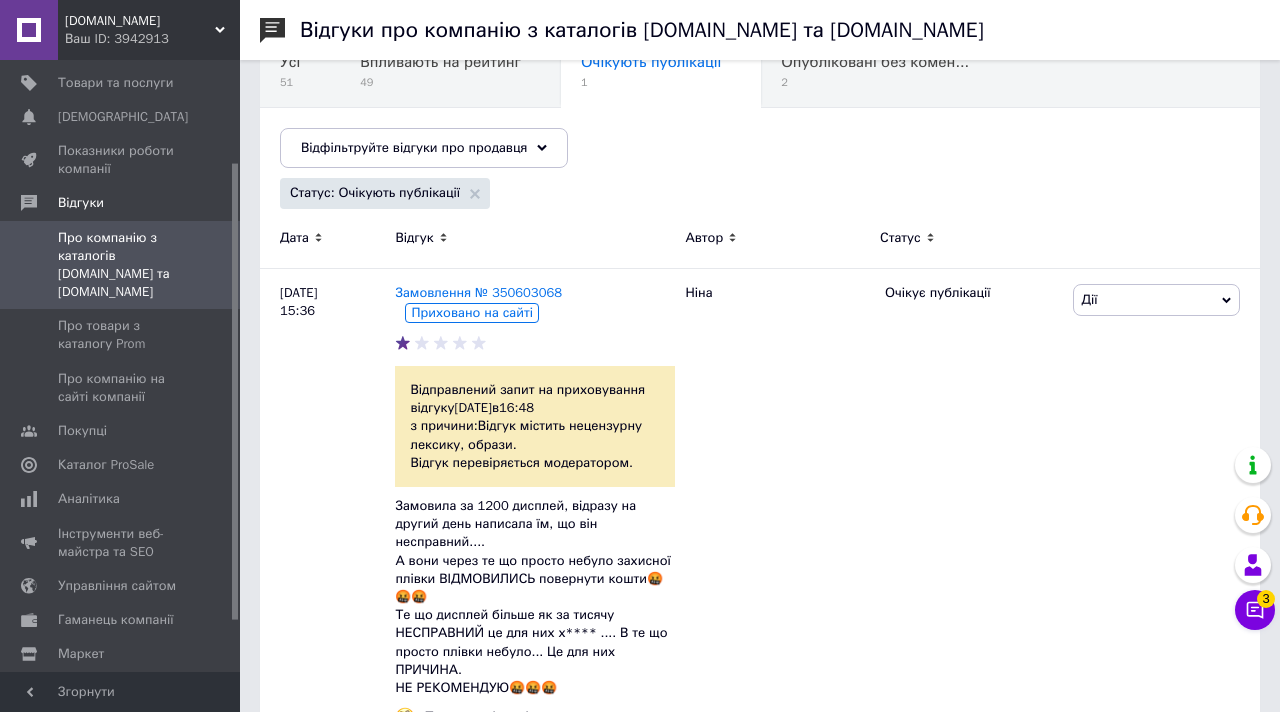 scroll, scrollTop: 0, scrollLeft: 0, axis: both 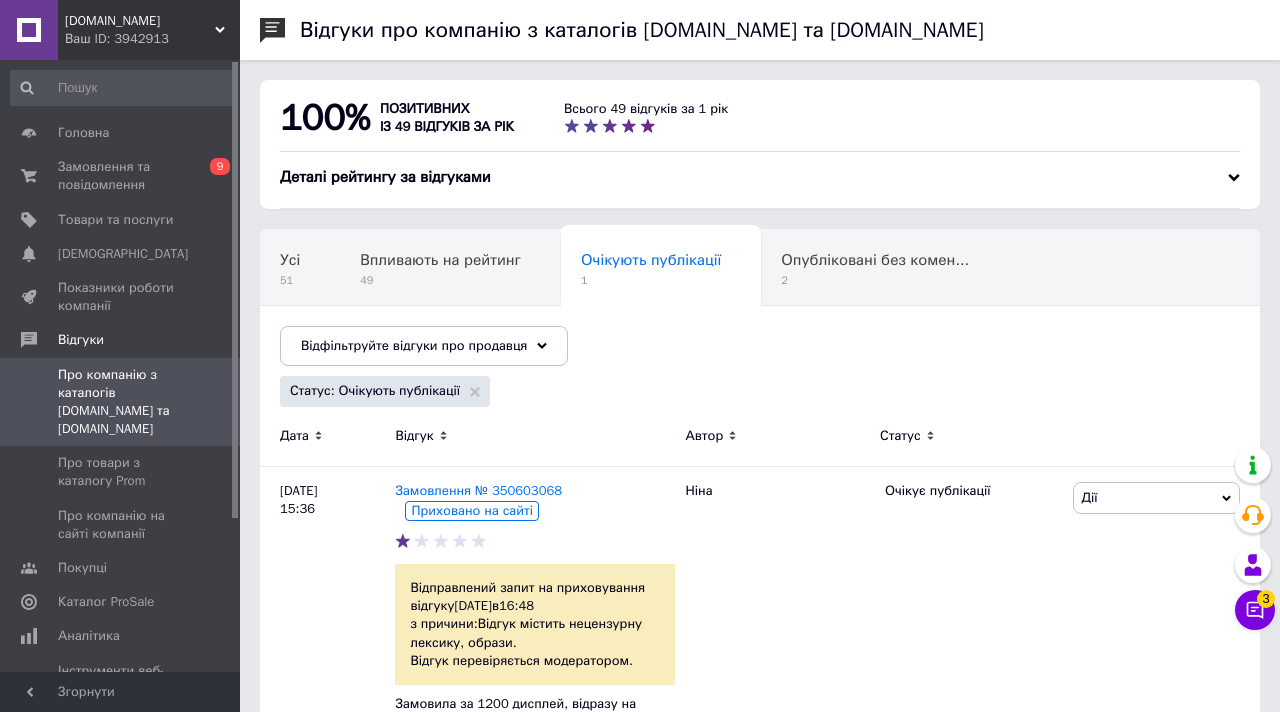 click on "MobiLine.store Ваш ID: 3942913" at bounding box center (149, 30) 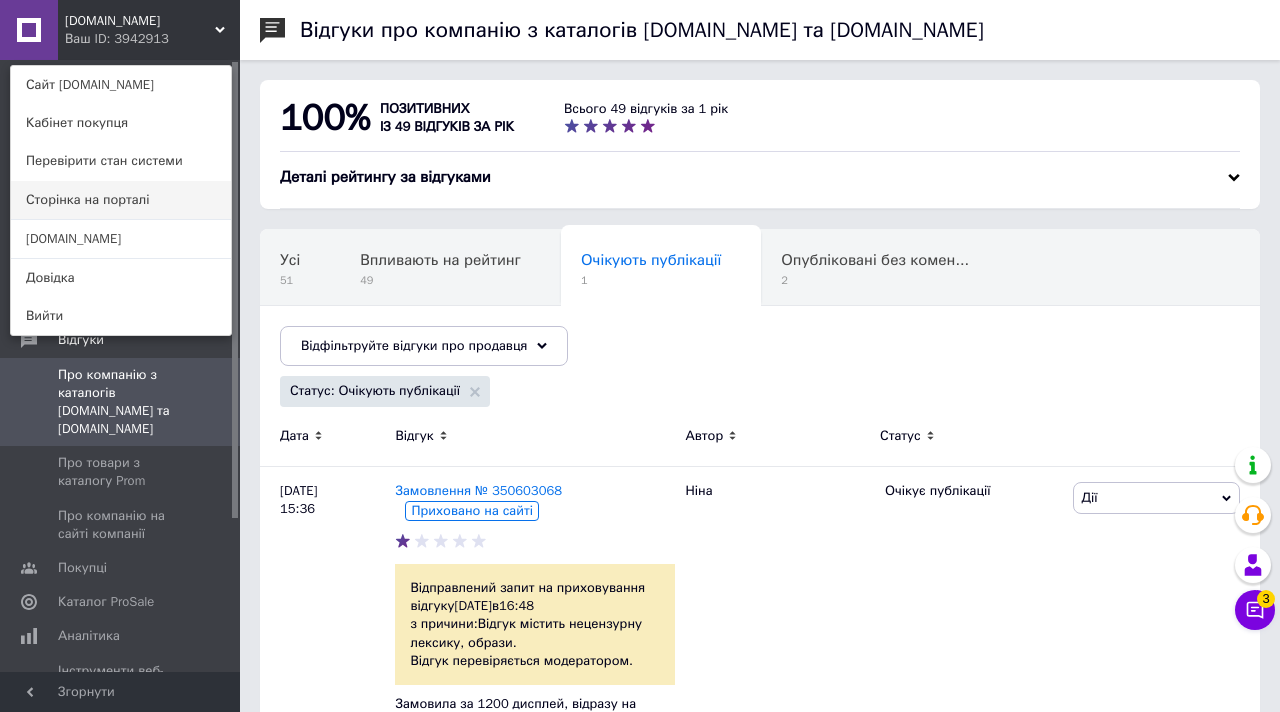 click on "Сторінка на порталі" at bounding box center [121, 200] 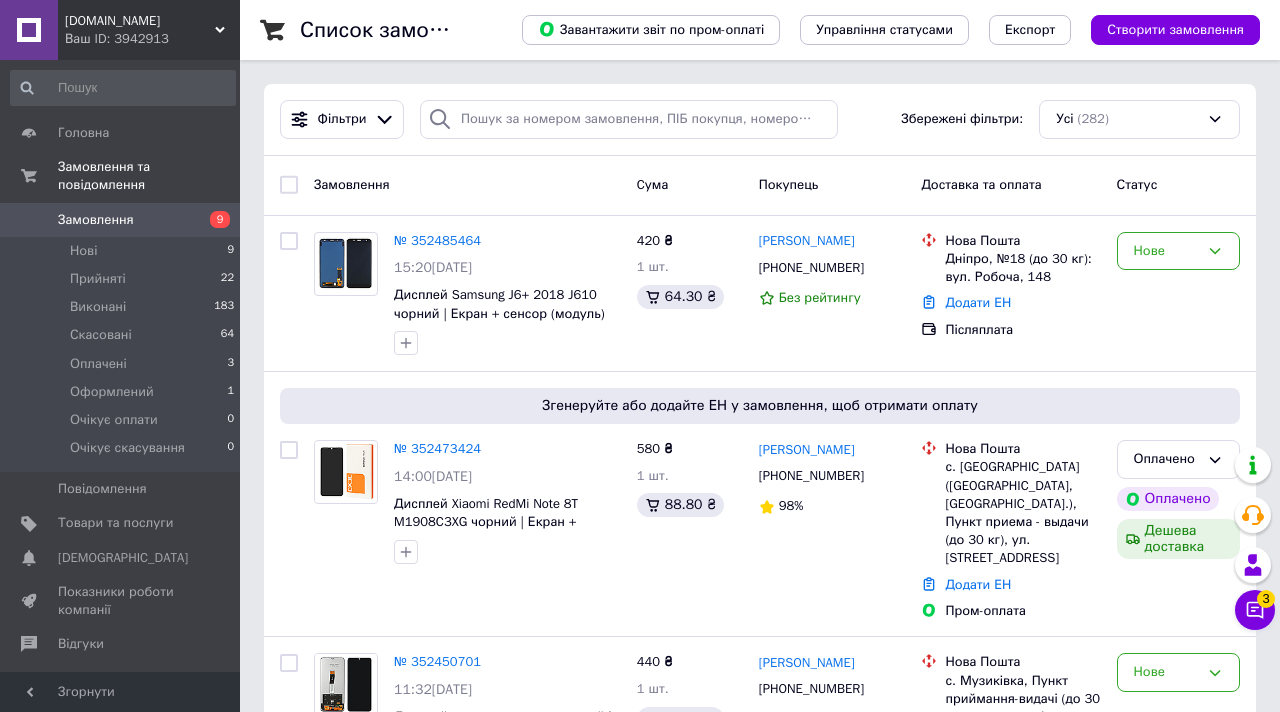 scroll, scrollTop: 0, scrollLeft: 0, axis: both 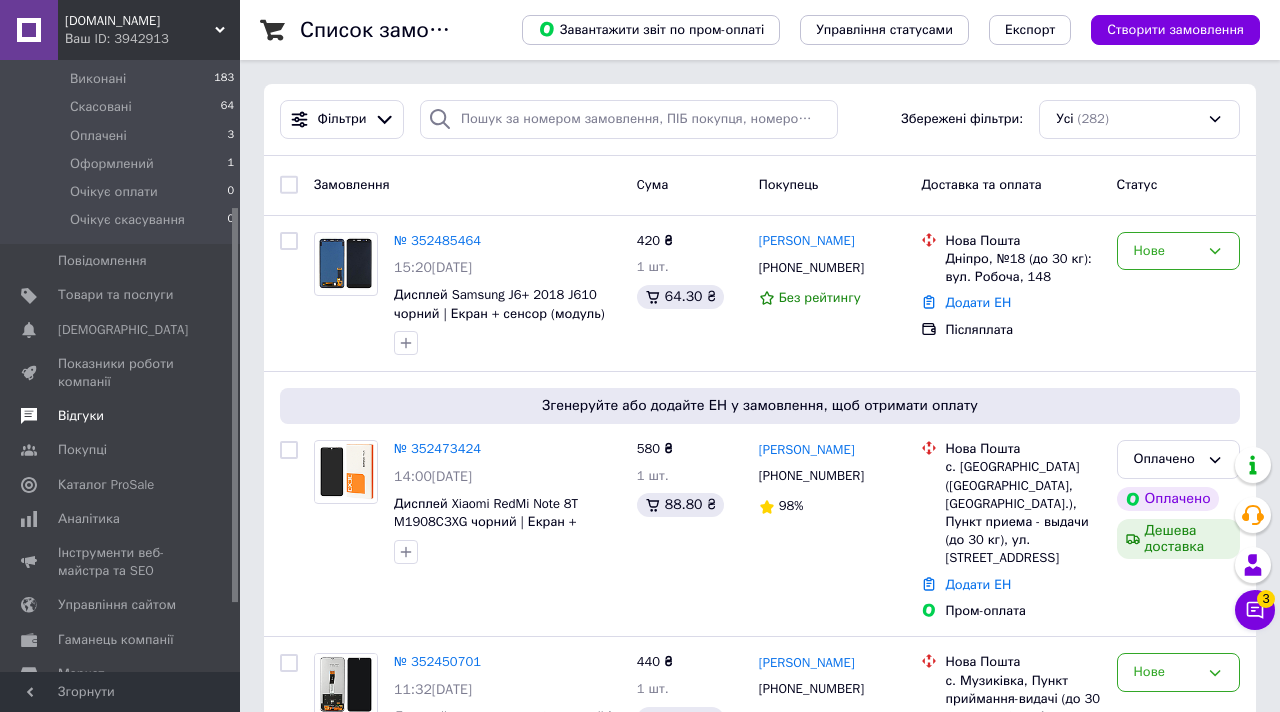 click on "Відгуки" at bounding box center [123, 416] 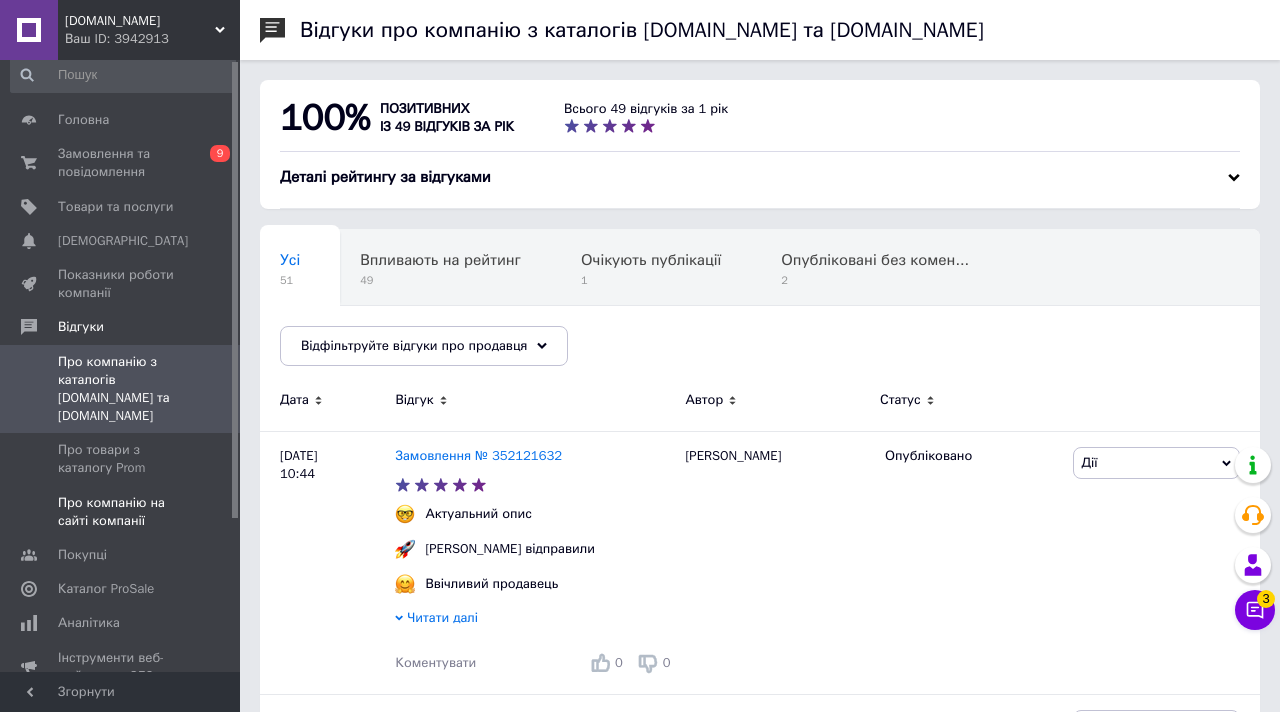 scroll, scrollTop: 0, scrollLeft: 0, axis: both 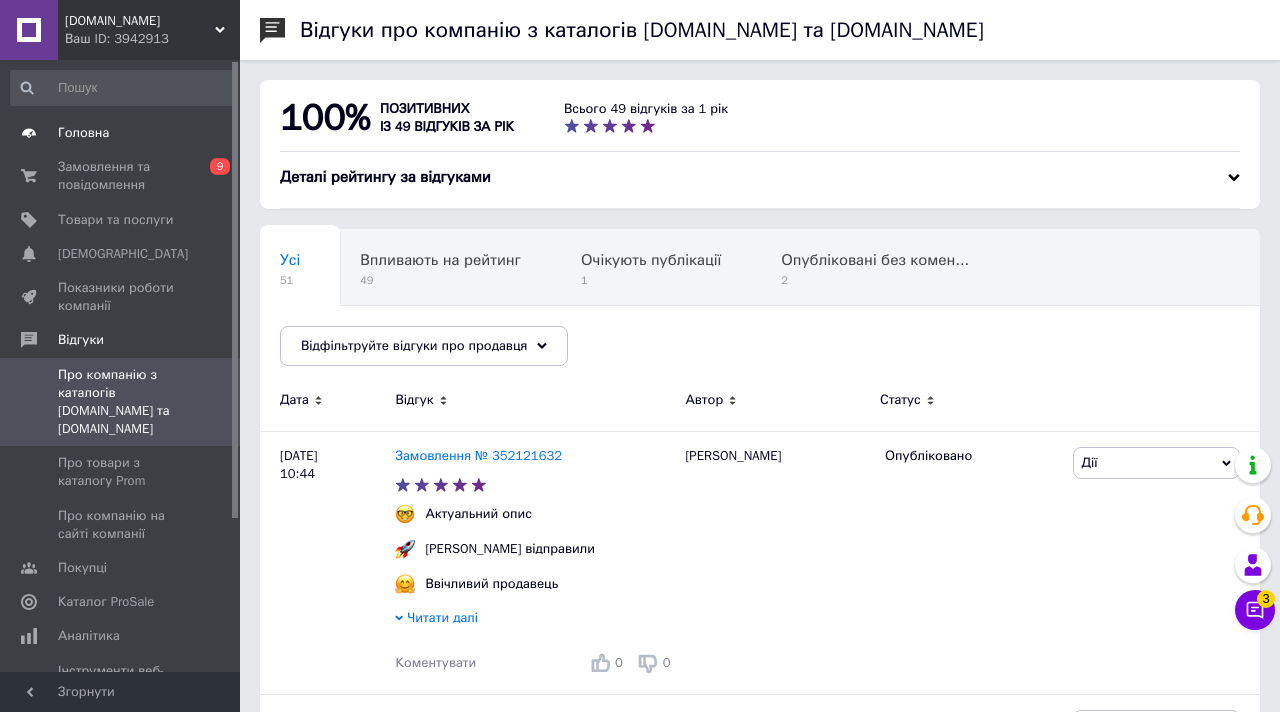click on "Головна" at bounding box center (121, 133) 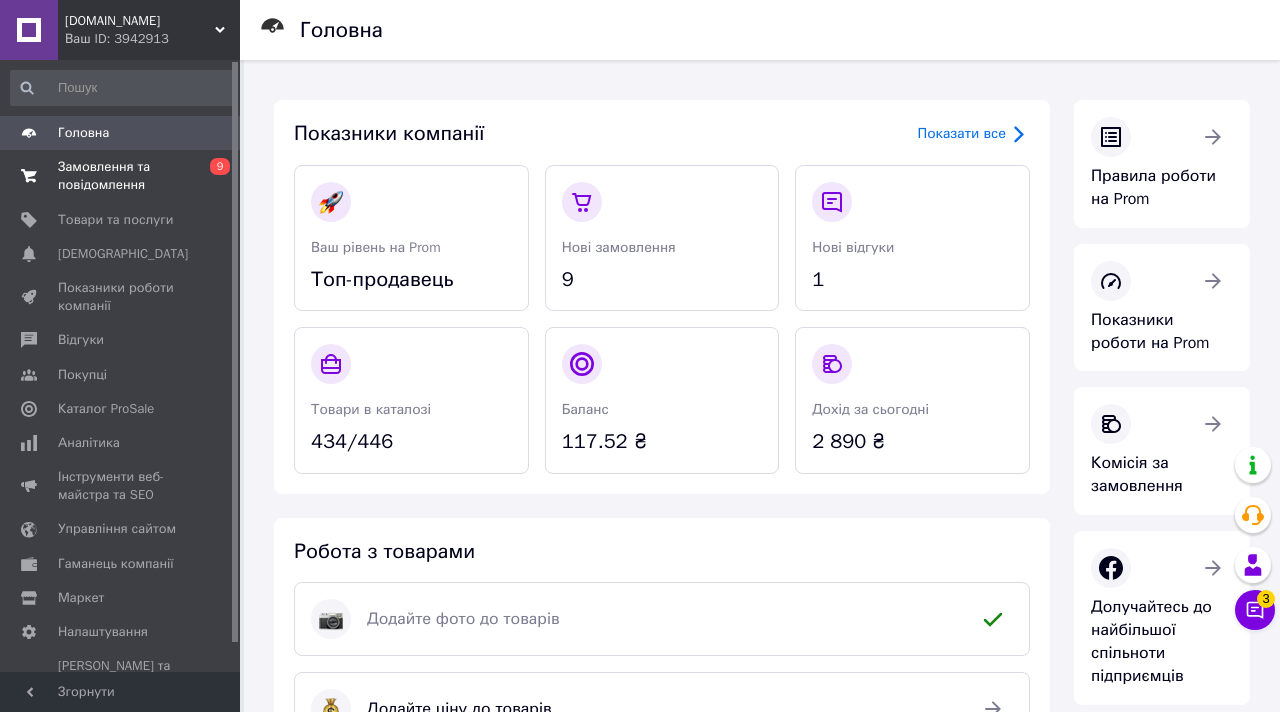 click on "Замовлення та повідомлення" at bounding box center [121, 176] 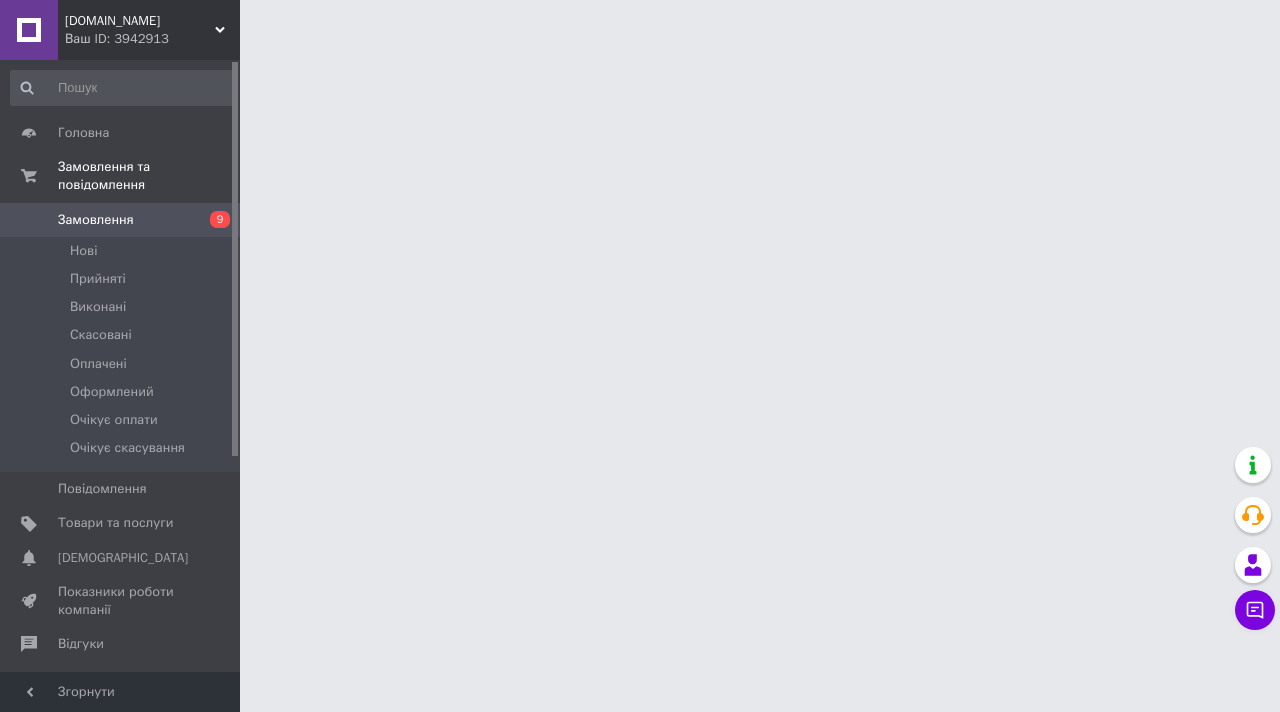 scroll, scrollTop: 0, scrollLeft: 0, axis: both 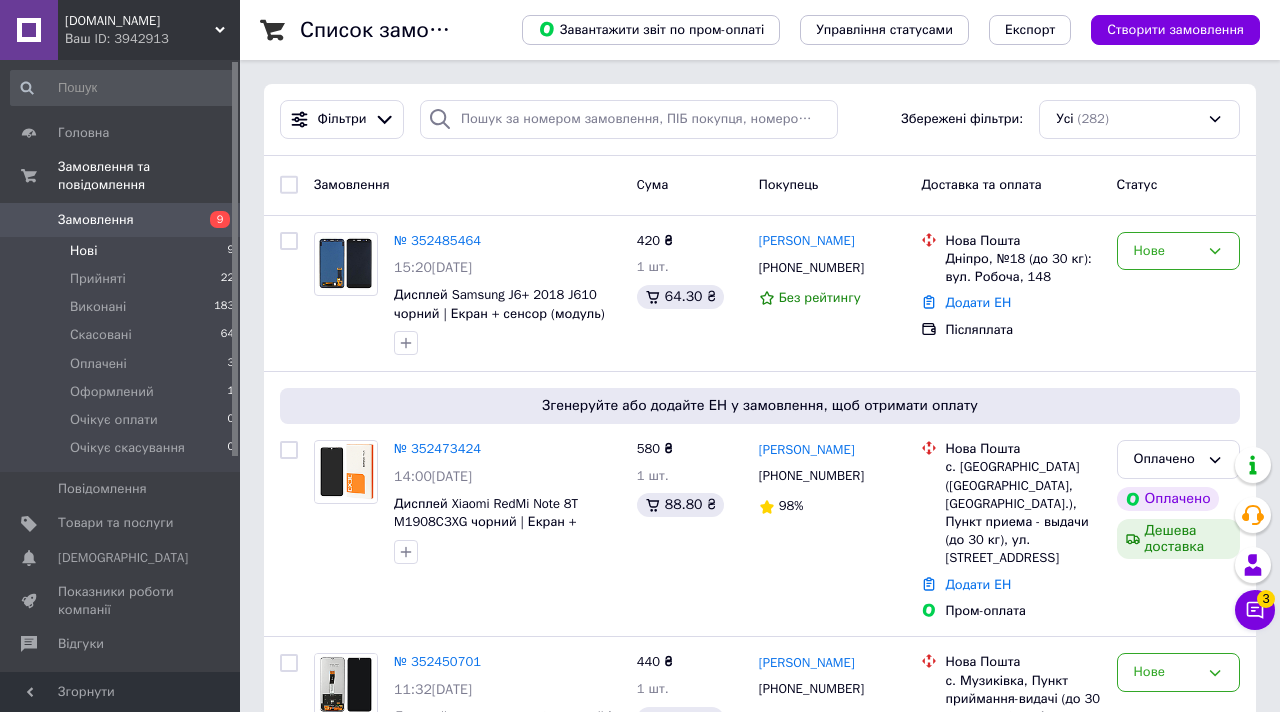 click on "Нові 9" at bounding box center (123, 251) 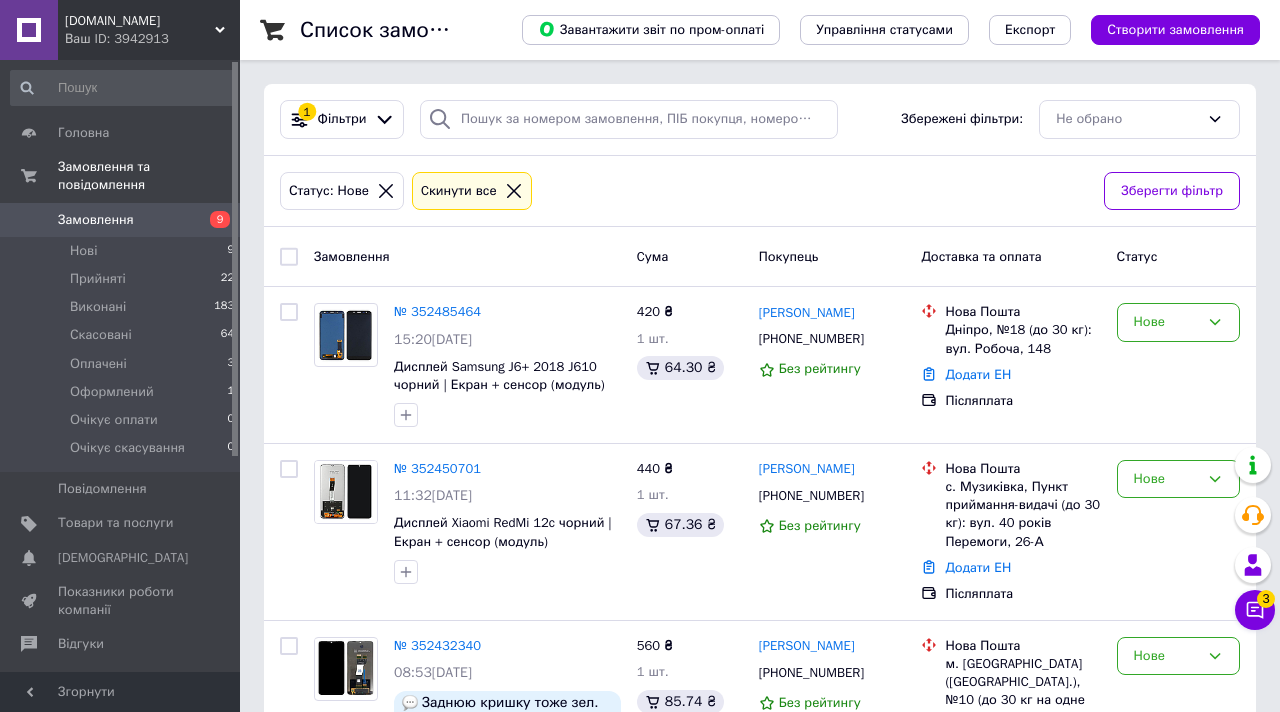 scroll, scrollTop: 0, scrollLeft: 0, axis: both 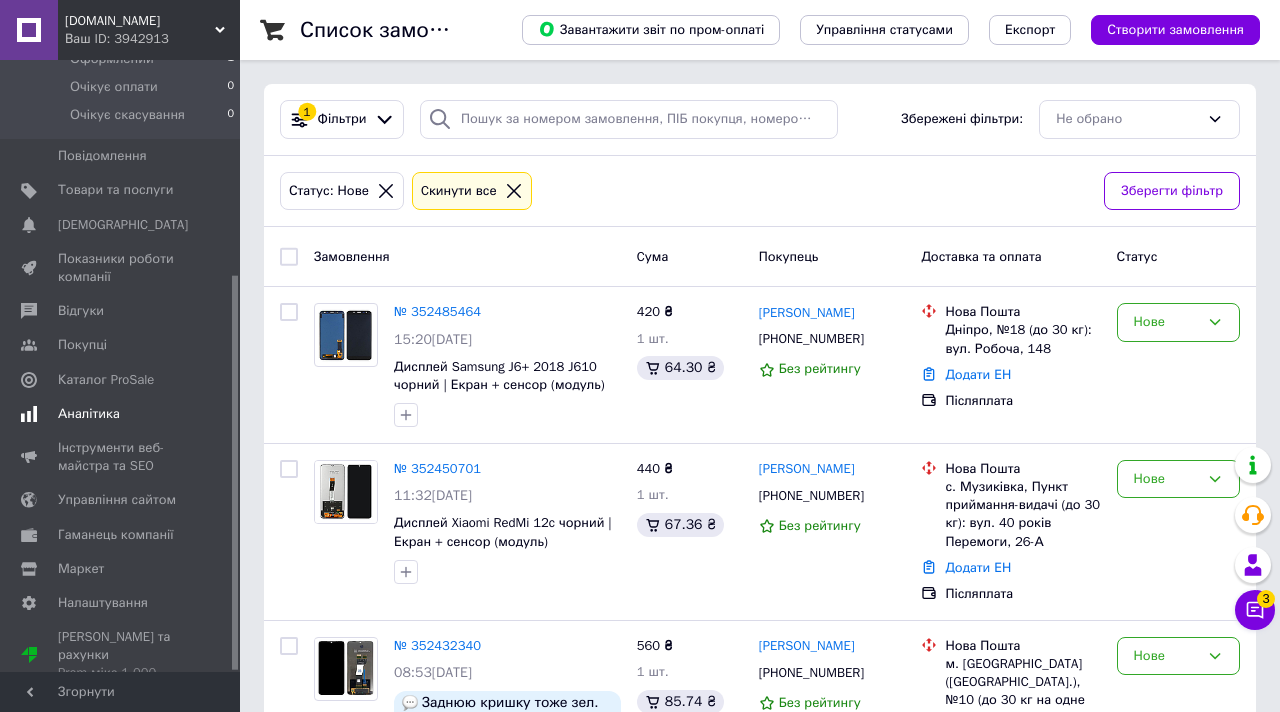 click on "Аналітика" at bounding box center (121, 414) 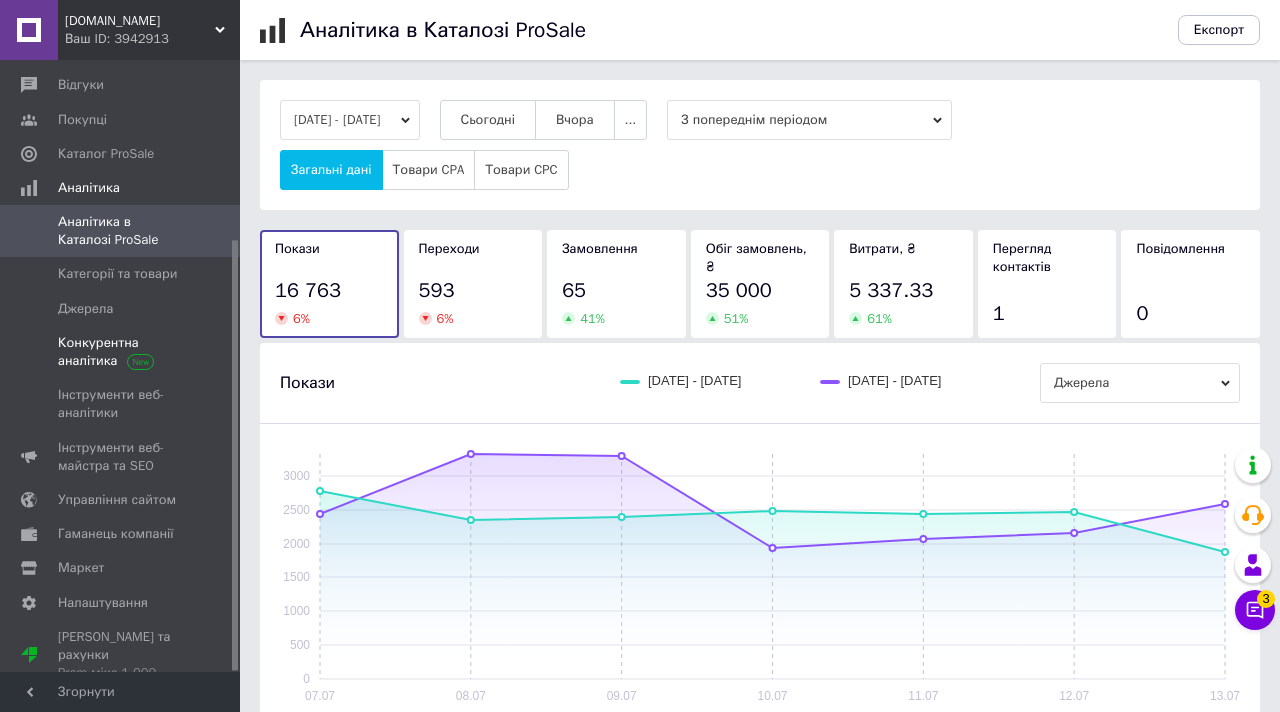 scroll, scrollTop: 0, scrollLeft: 0, axis: both 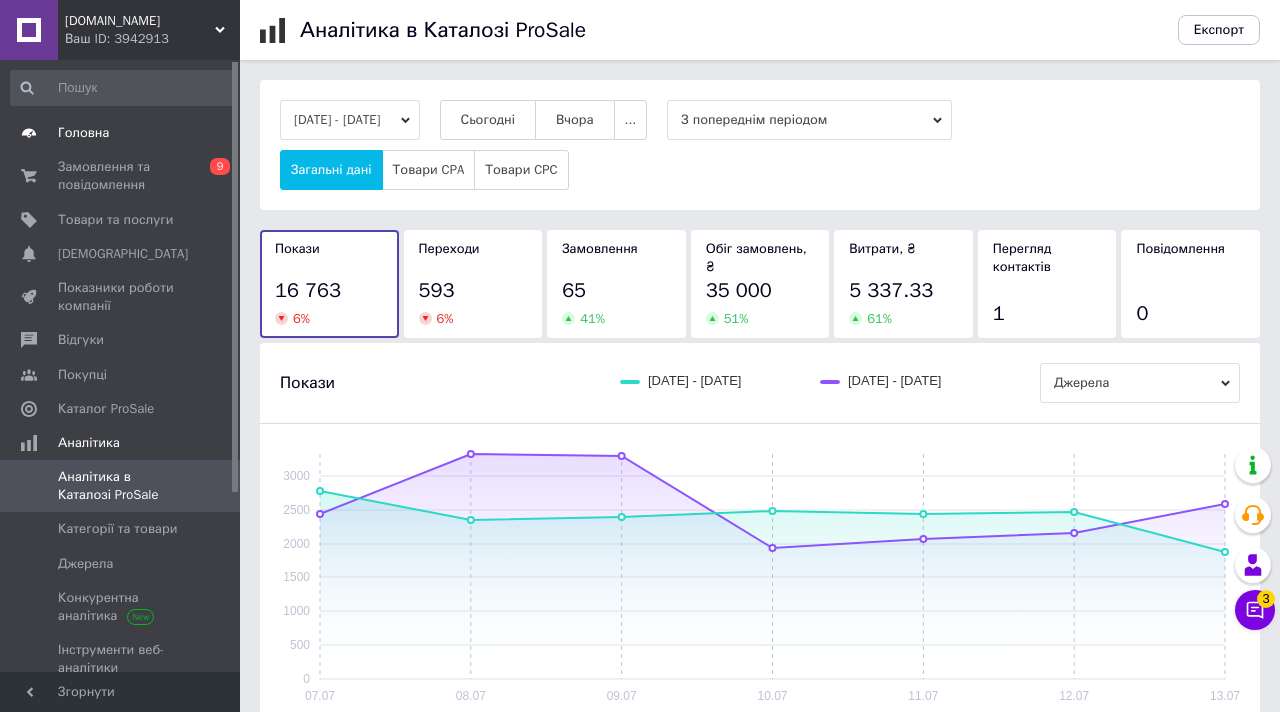 click on "Головна" at bounding box center [123, 133] 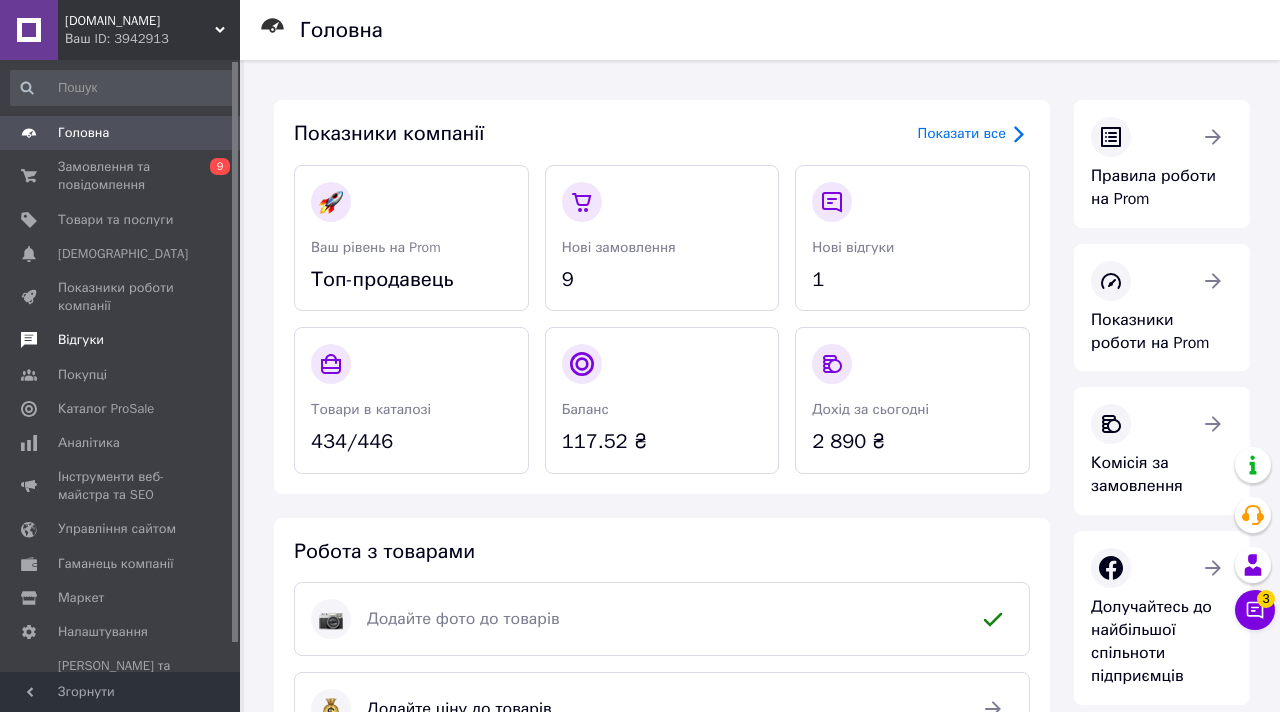 click on "Відгуки" at bounding box center (121, 340) 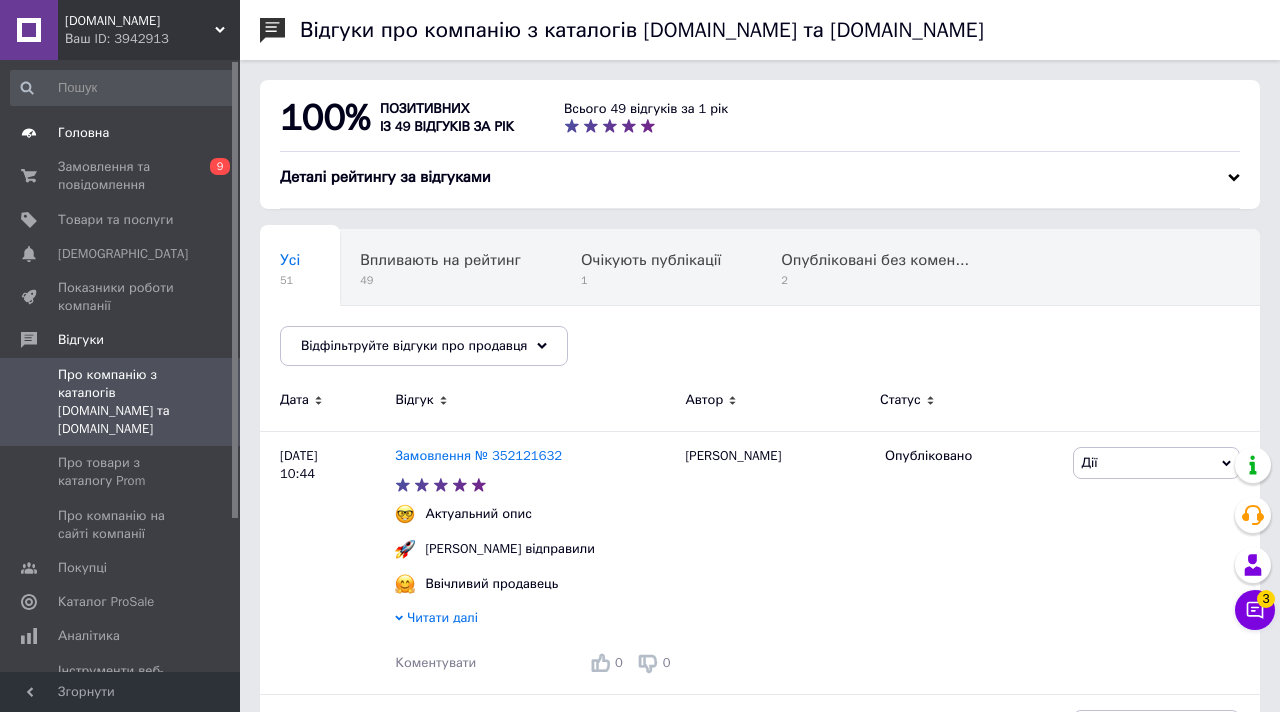 click on "Головна" at bounding box center (83, 133) 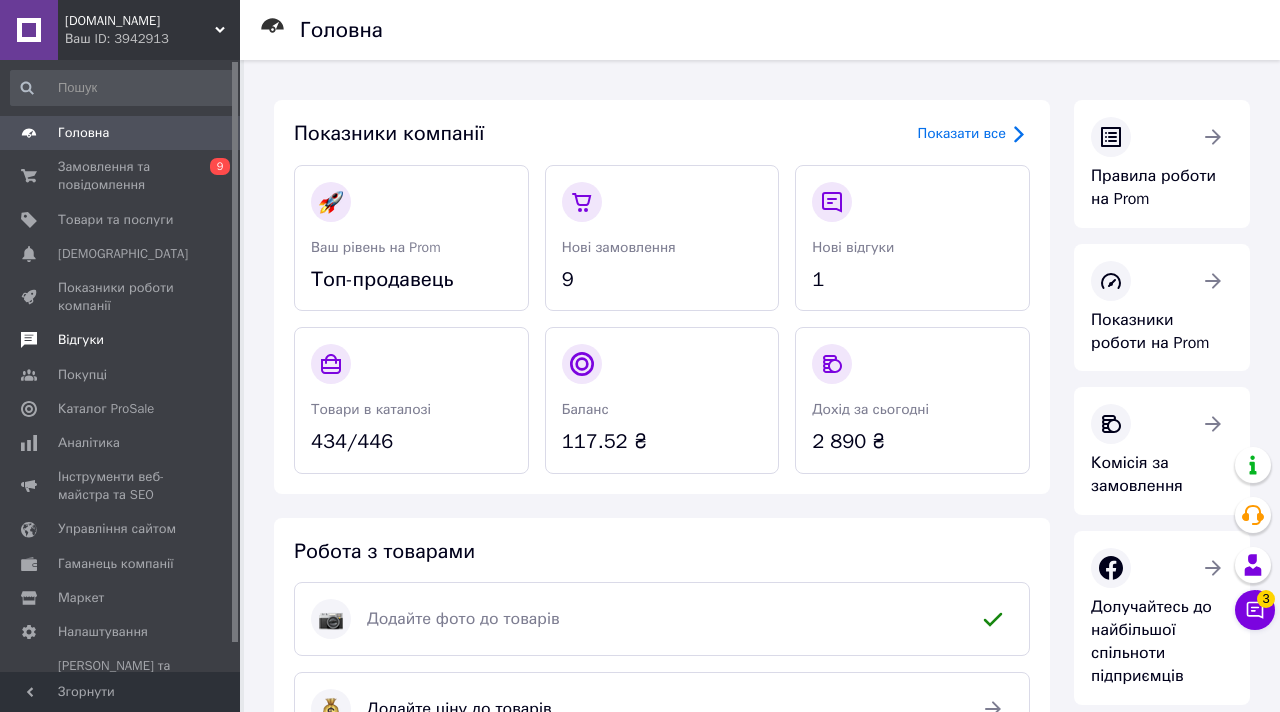 click on "Відгуки" at bounding box center [123, 340] 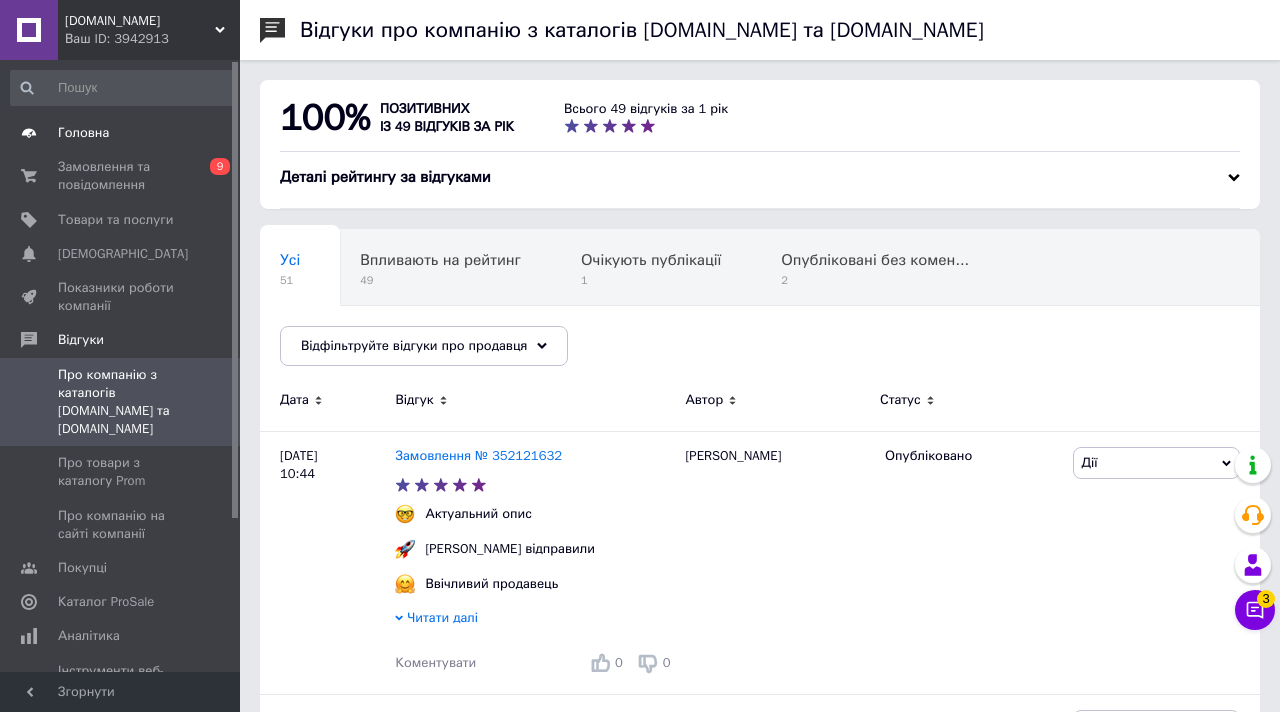click on "Головна" at bounding box center [83, 133] 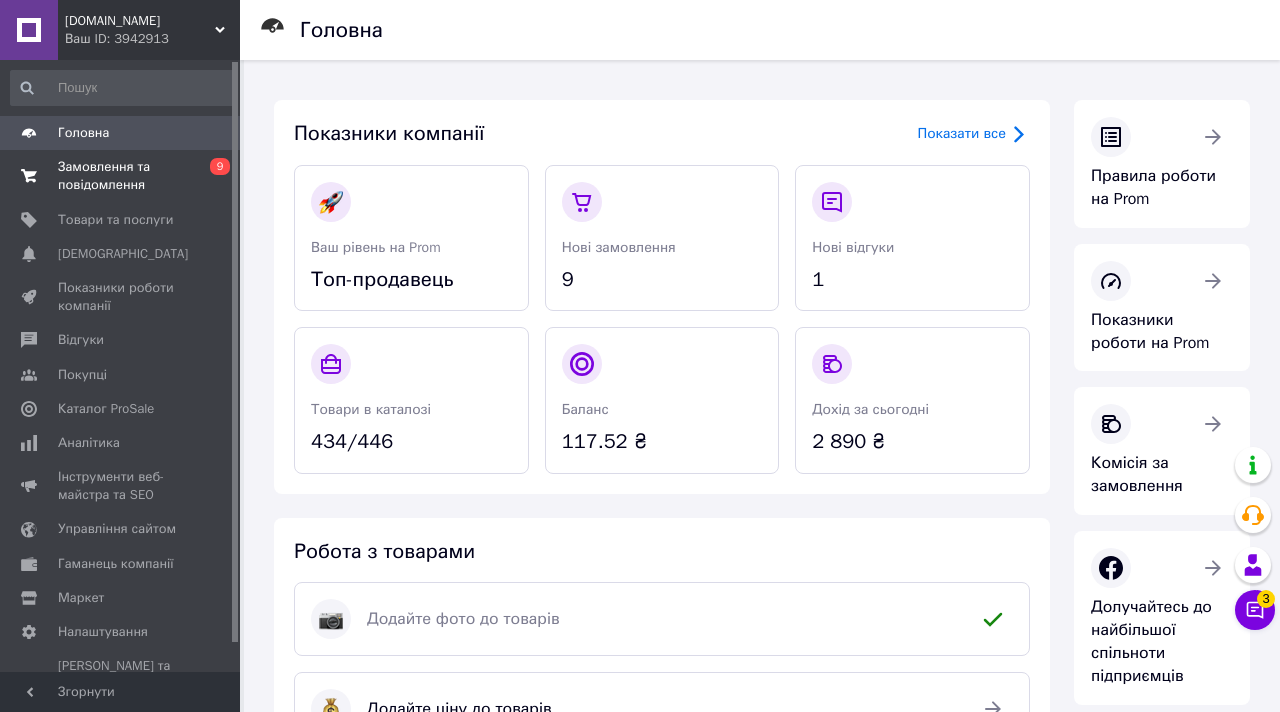 click on "Замовлення та повідомлення" at bounding box center [121, 176] 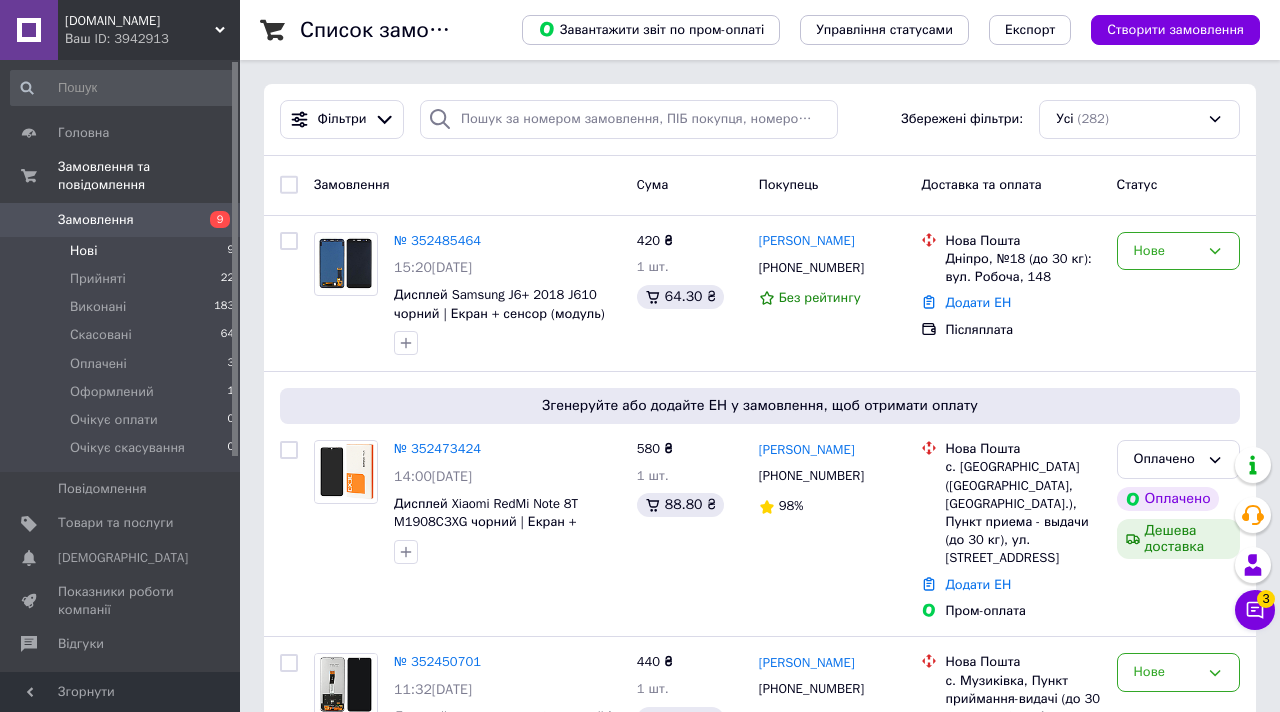 click on "Нові 9" at bounding box center [123, 251] 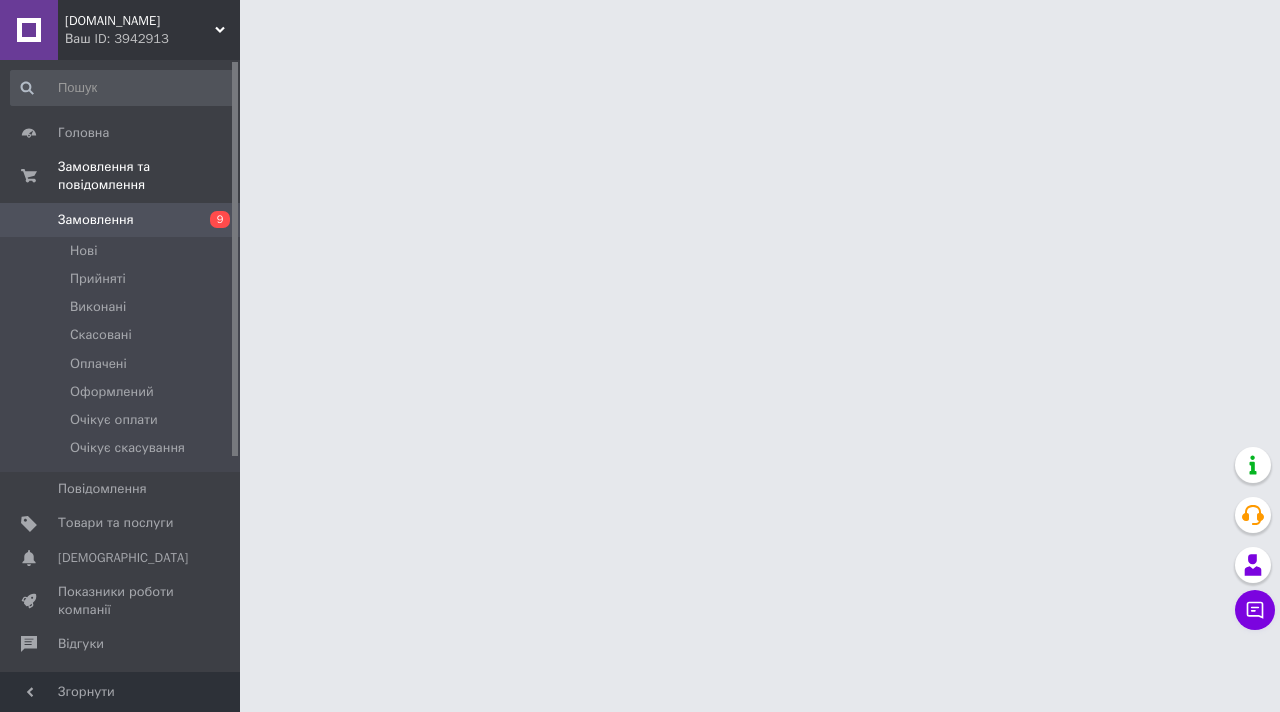 scroll, scrollTop: 0, scrollLeft: 0, axis: both 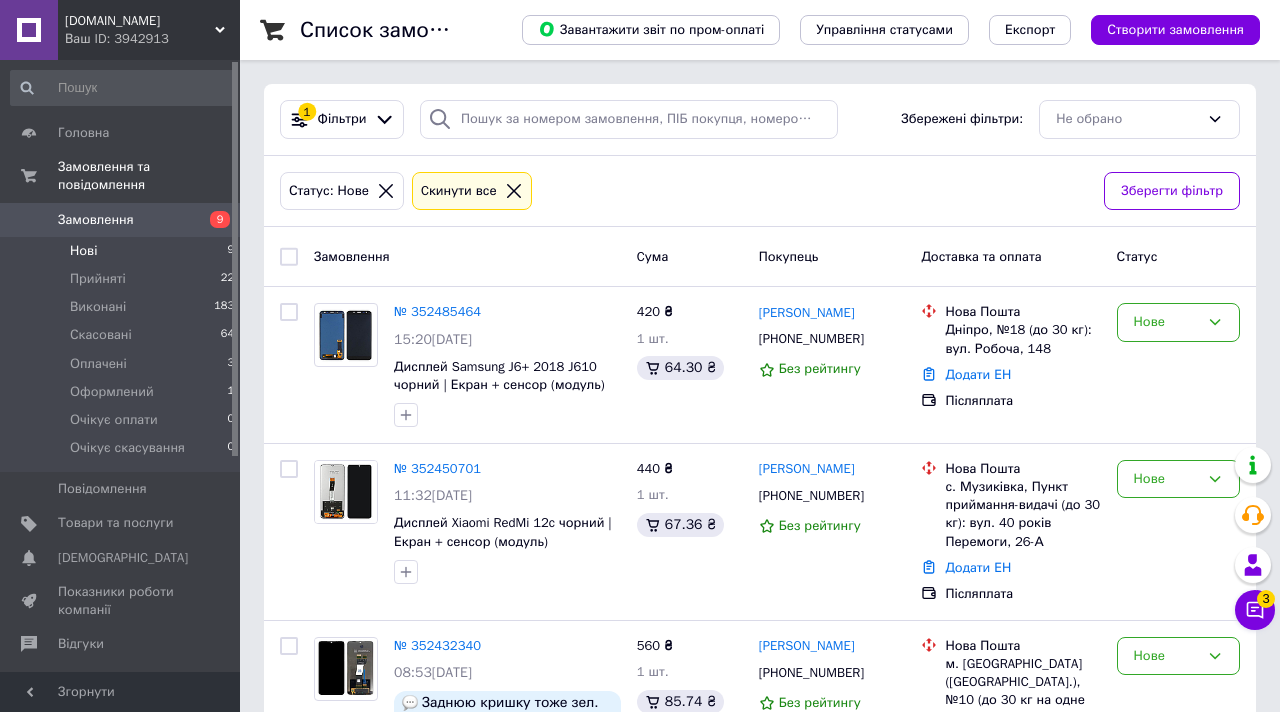 click on "Нові 9" at bounding box center (123, 251) 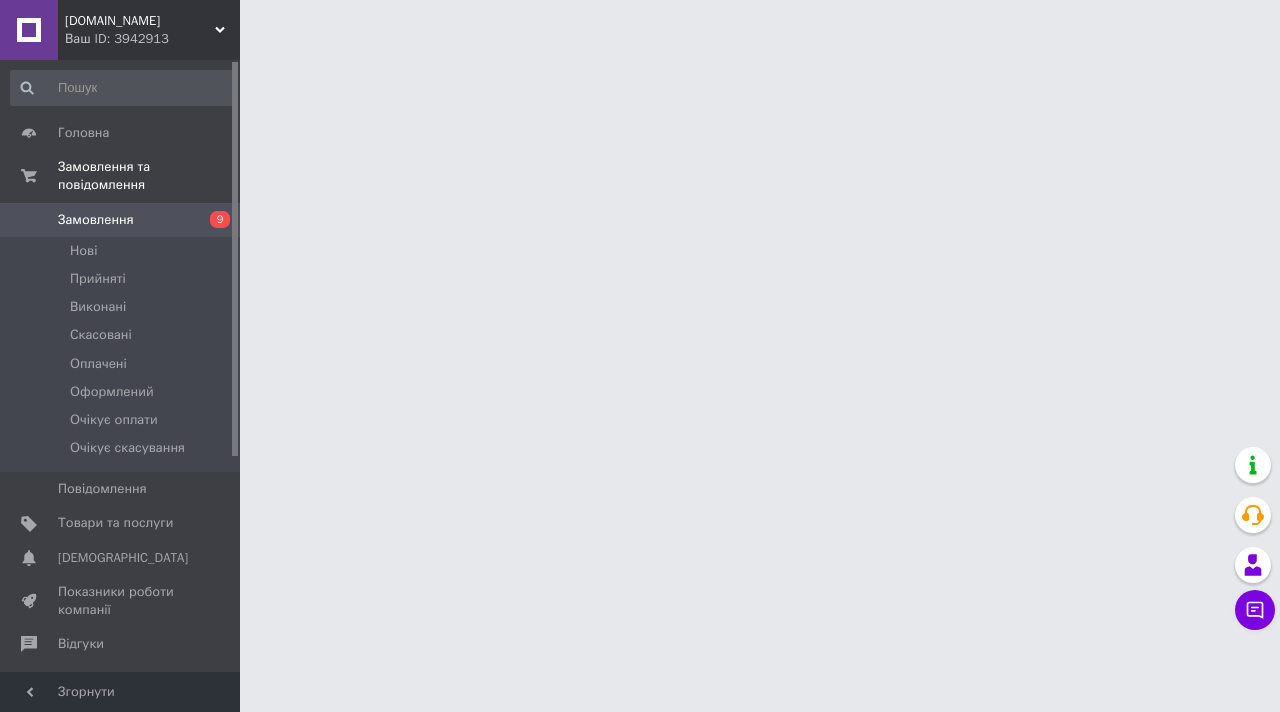 scroll, scrollTop: 0, scrollLeft: 0, axis: both 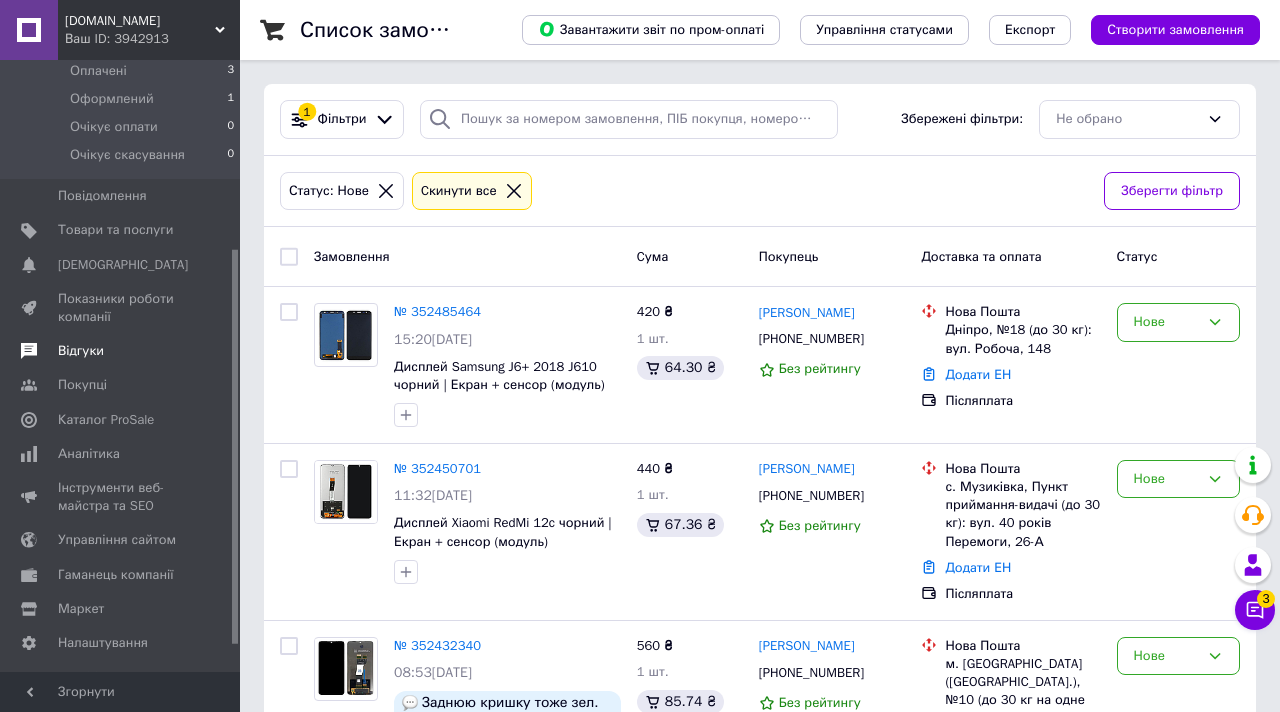 click on "Відгуки" at bounding box center [123, 351] 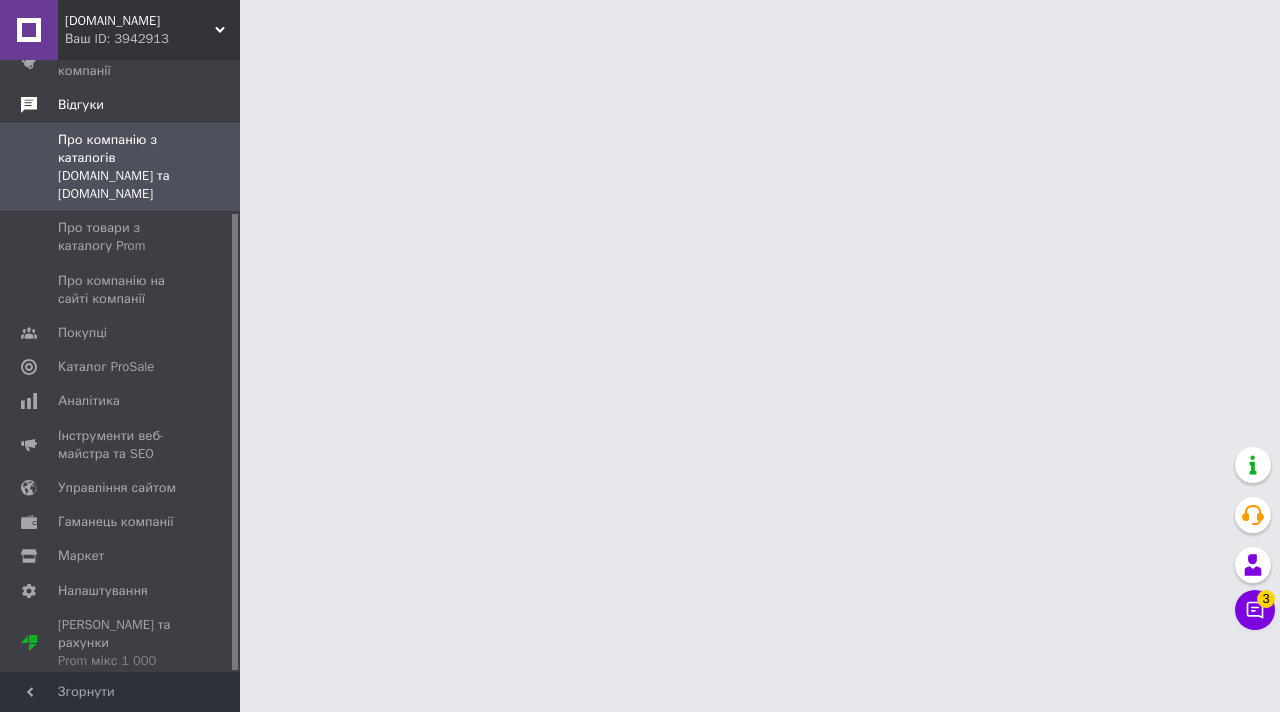 scroll, scrollTop: 205, scrollLeft: 0, axis: vertical 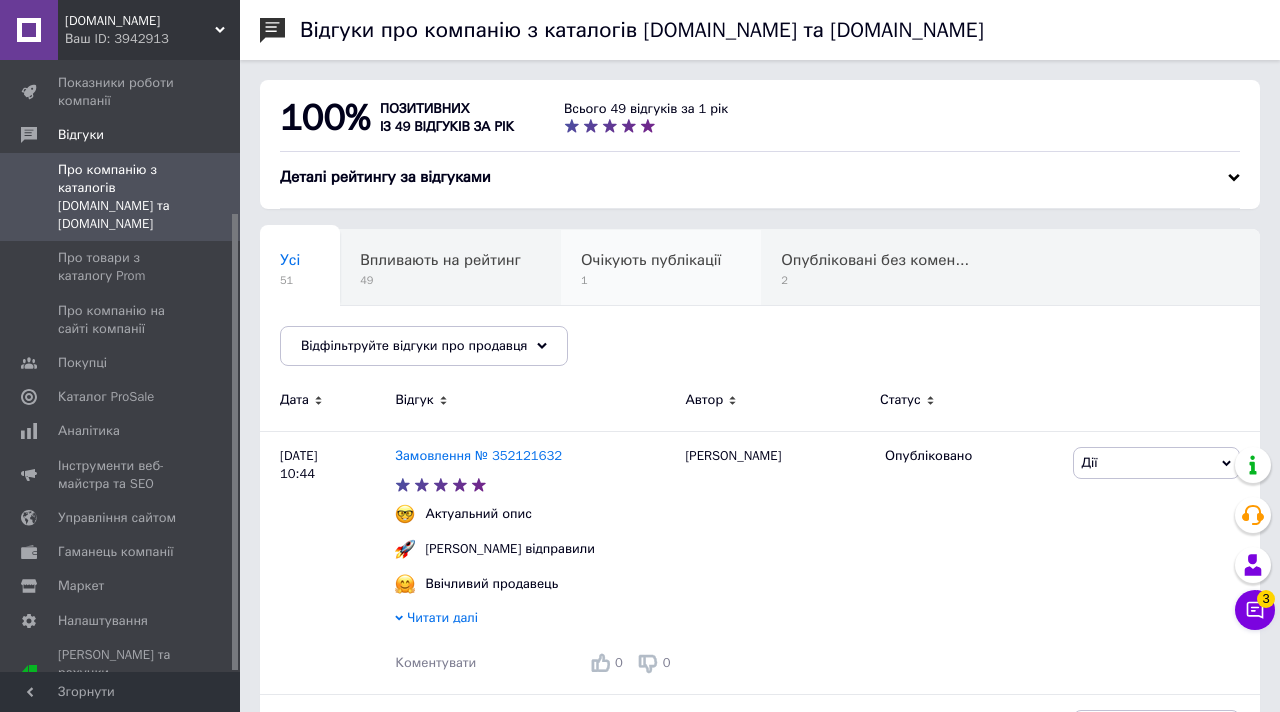 click on "Очікують публікації 1" at bounding box center [661, 268] 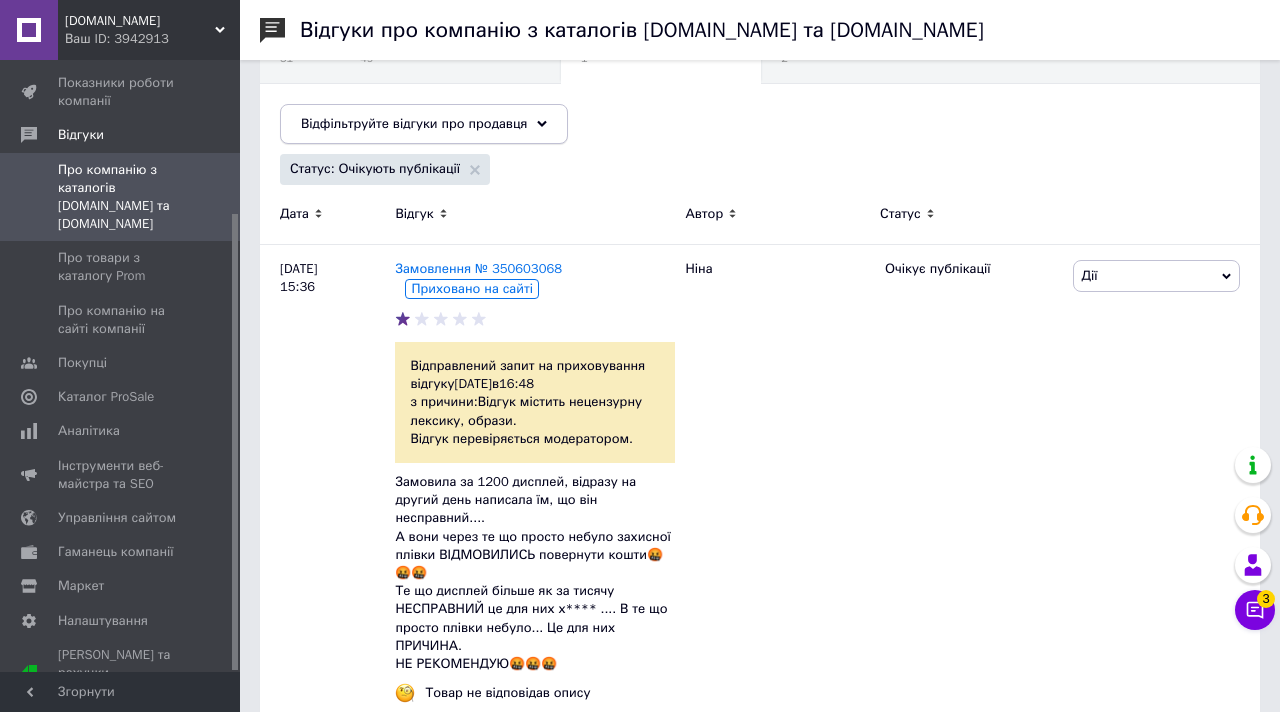 scroll, scrollTop: 319, scrollLeft: 0, axis: vertical 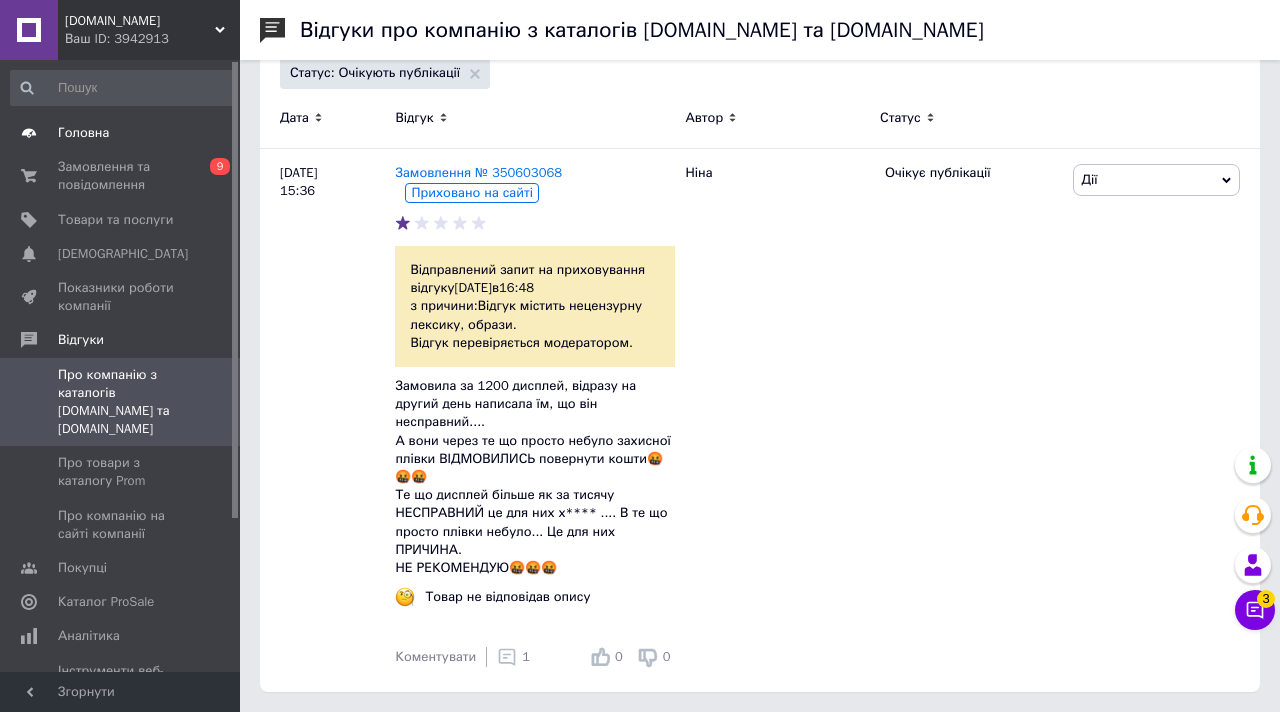 click on "Головна" at bounding box center (123, 133) 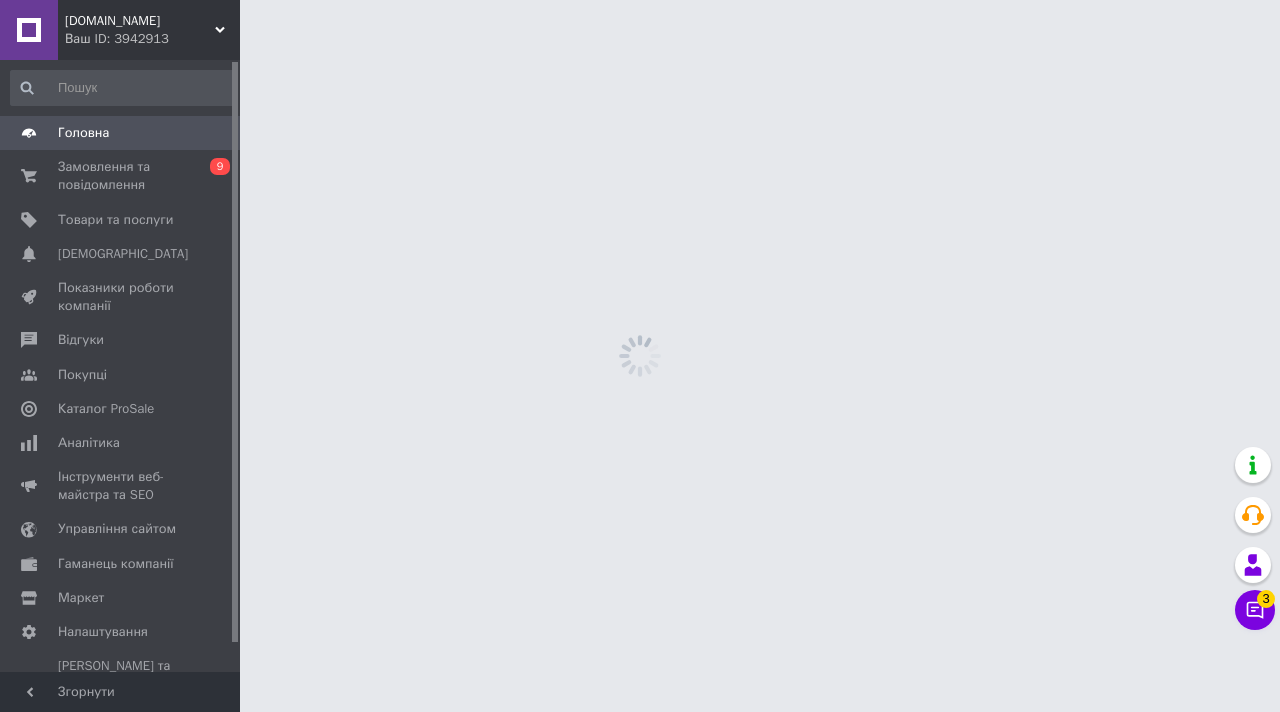scroll, scrollTop: 0, scrollLeft: 0, axis: both 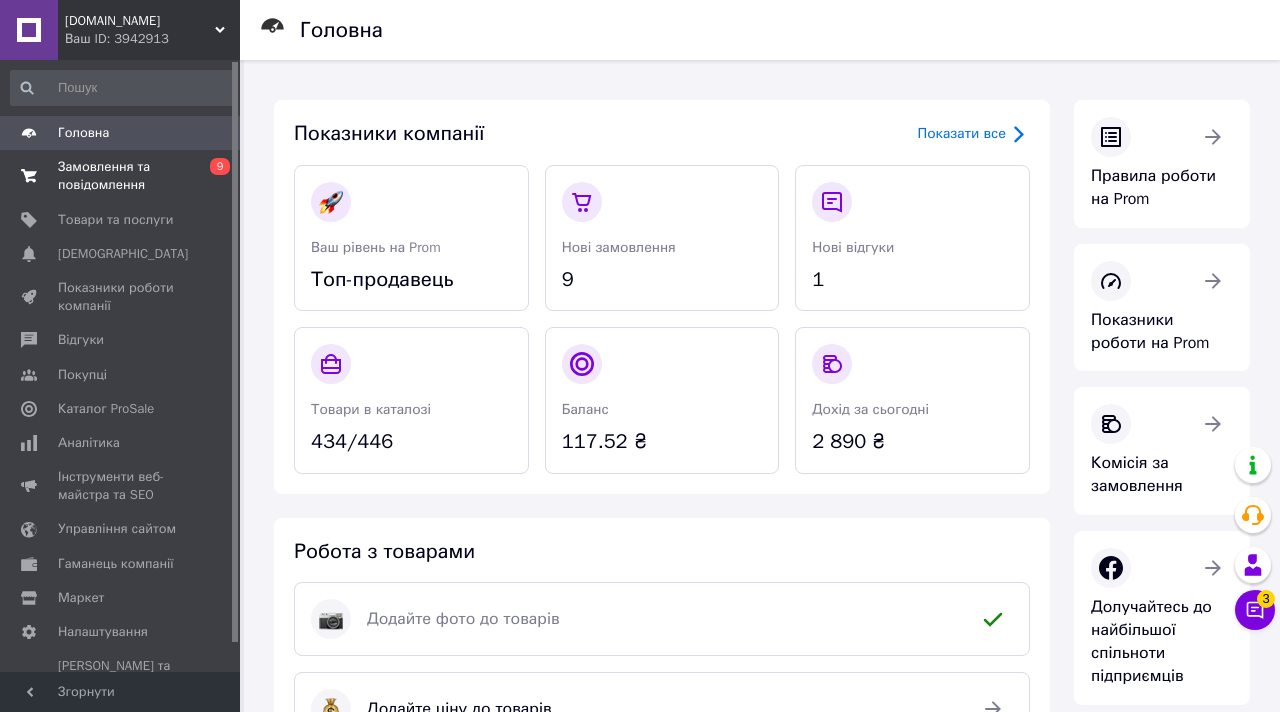 click on "Замовлення та повідомлення" at bounding box center [121, 176] 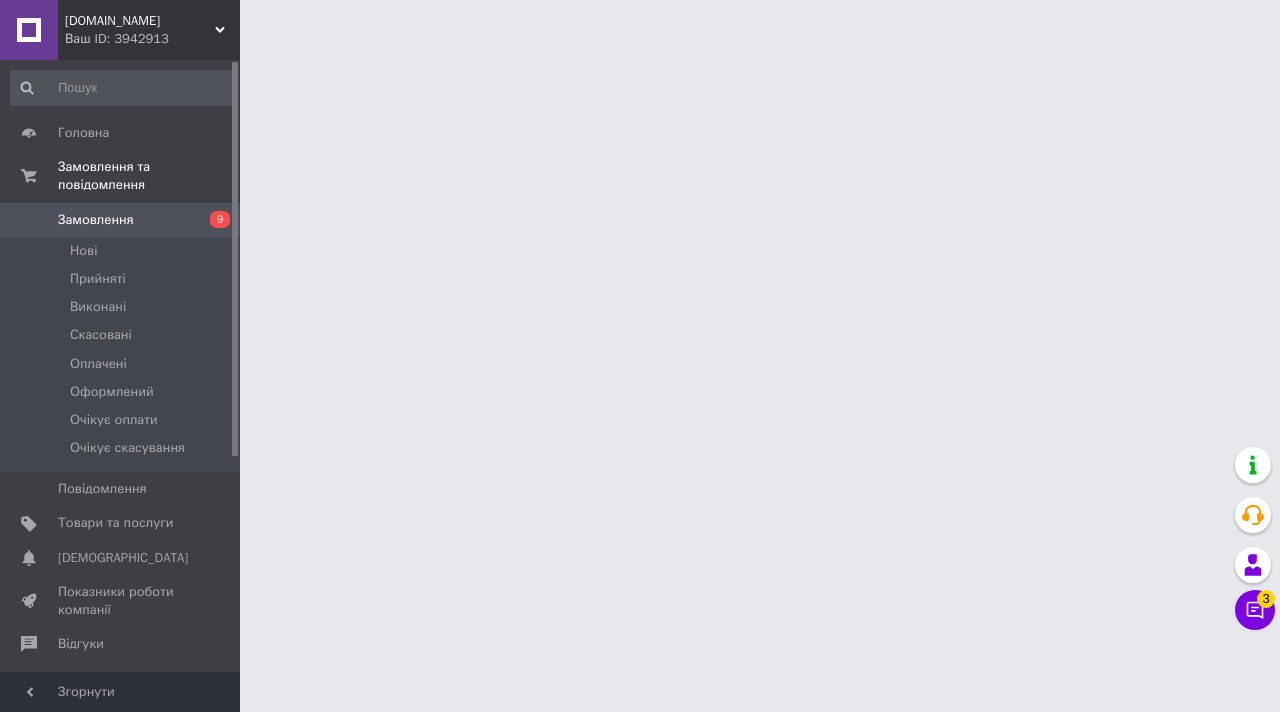 scroll, scrollTop: 0, scrollLeft: 0, axis: both 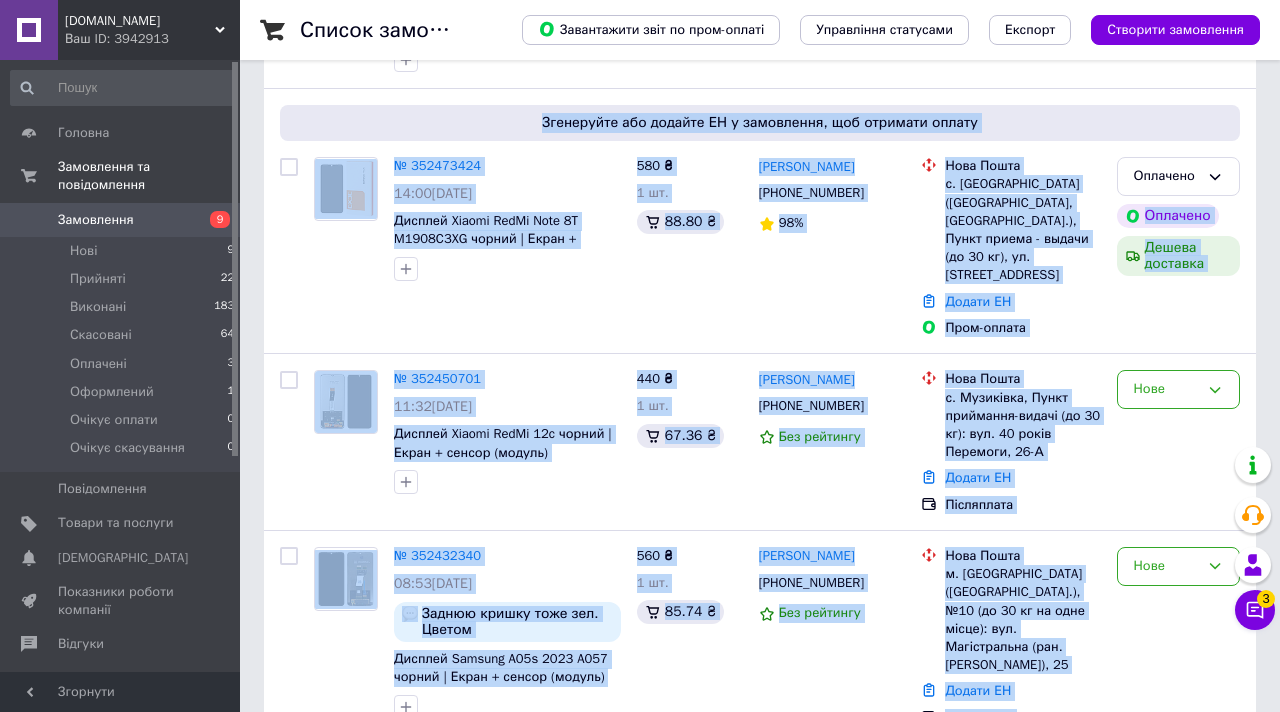 drag, startPoint x: 0, startPoint y: 0, endPoint x: 1275, endPoint y: 711, distance: 1459.8445 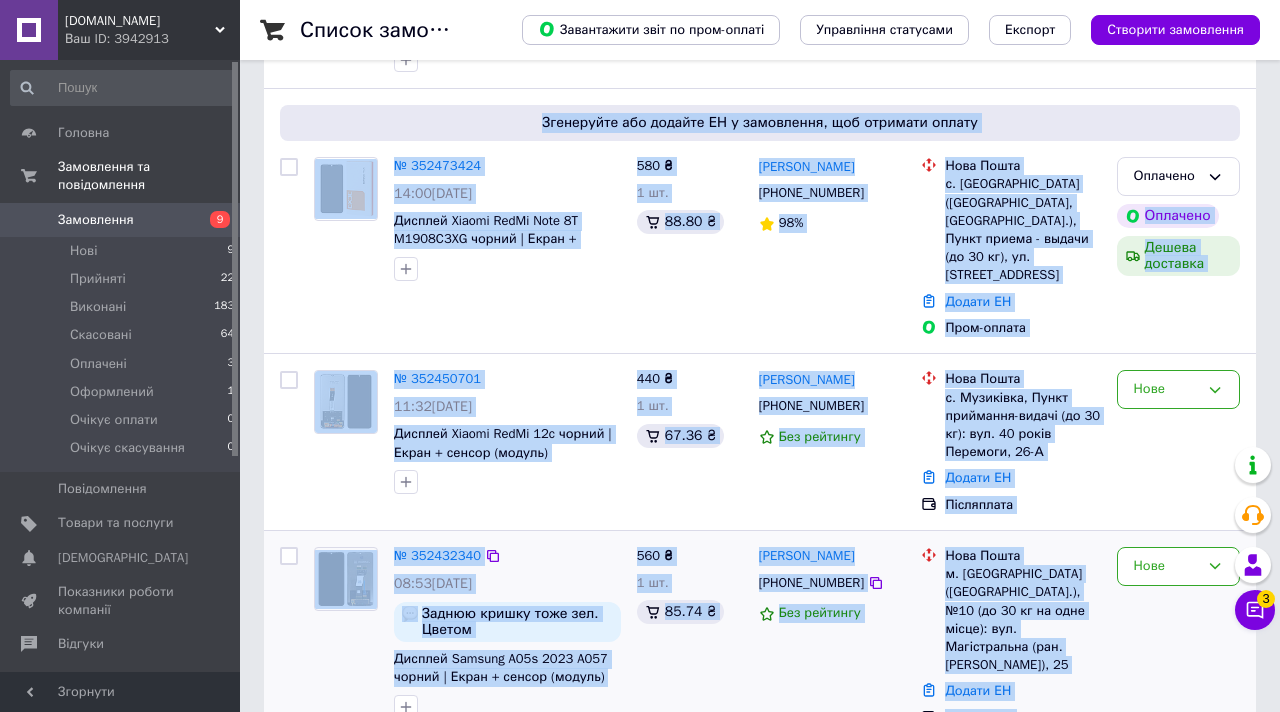 scroll, scrollTop: 346, scrollLeft: 0, axis: vertical 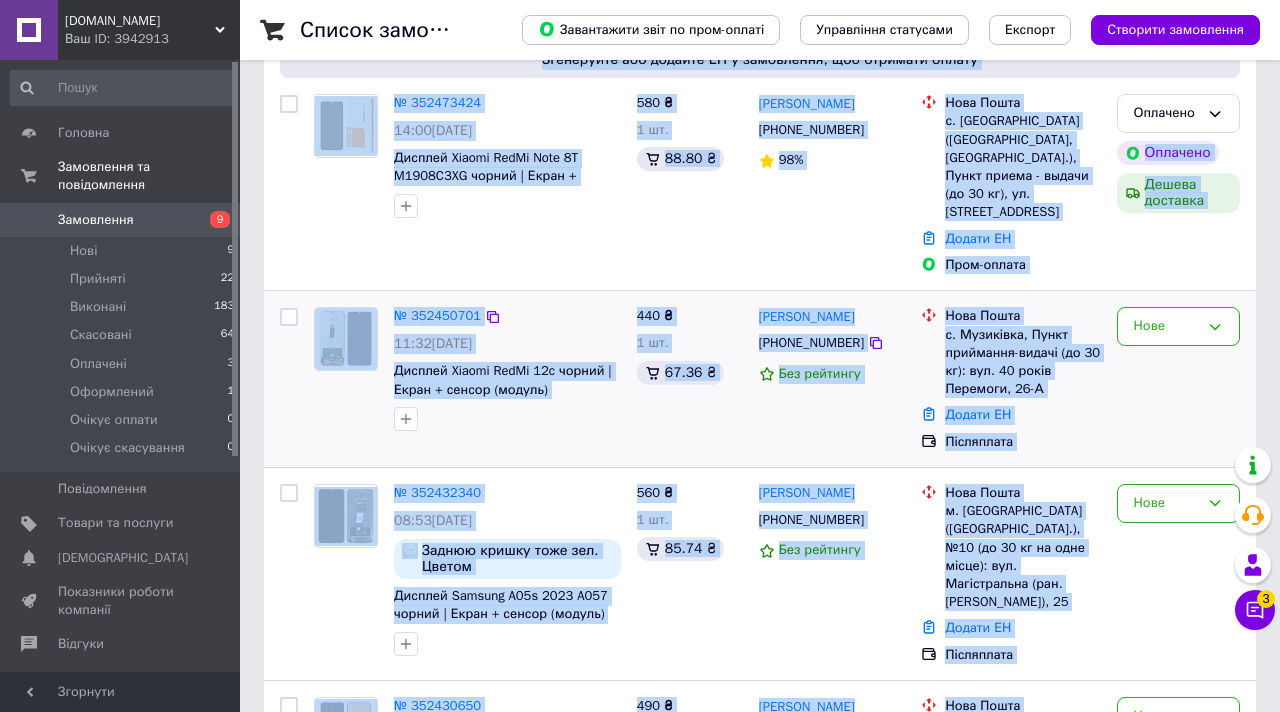 click on "№ 352450701 11:32, 13.07.2025 Дисплей Xiaomi RedMi 12c чорний | Екран + сенсор (модуль) 440 ₴ 1 шт. 67.36 ₴ Салават Візничак +380968454975 Без рейтингу Нова Пошта с. Музиківка, Пункт приймання-видачі (до 30 кг): вул. 40 років Перемоги, 26-А Додати ЕН Післяплата Нове" at bounding box center (760, 379) 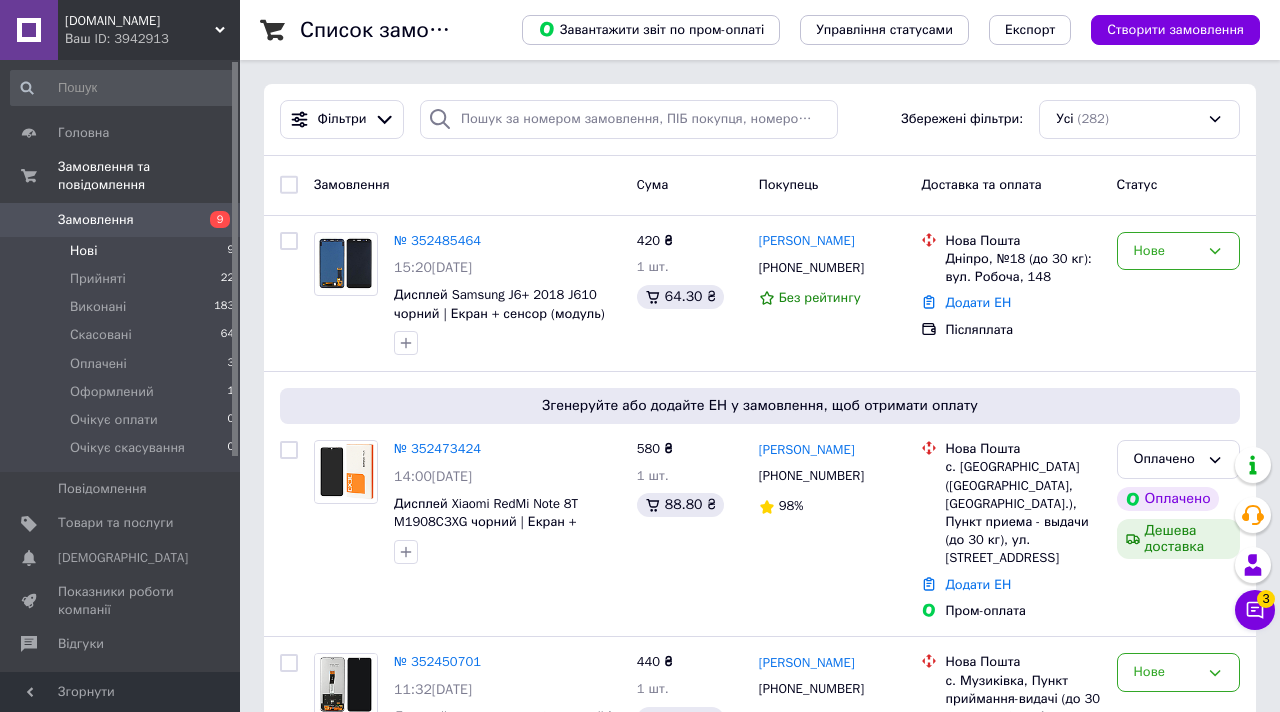 scroll, scrollTop: 0, scrollLeft: 0, axis: both 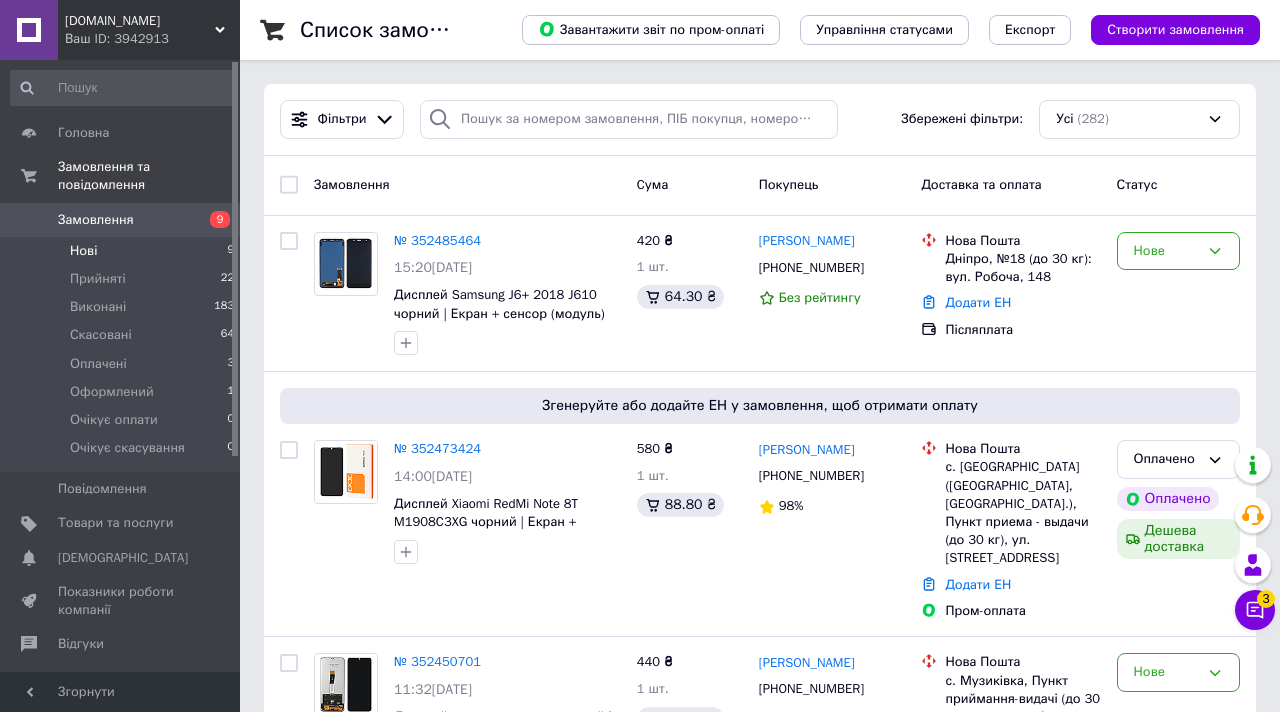 click on "Нові 9" at bounding box center [123, 251] 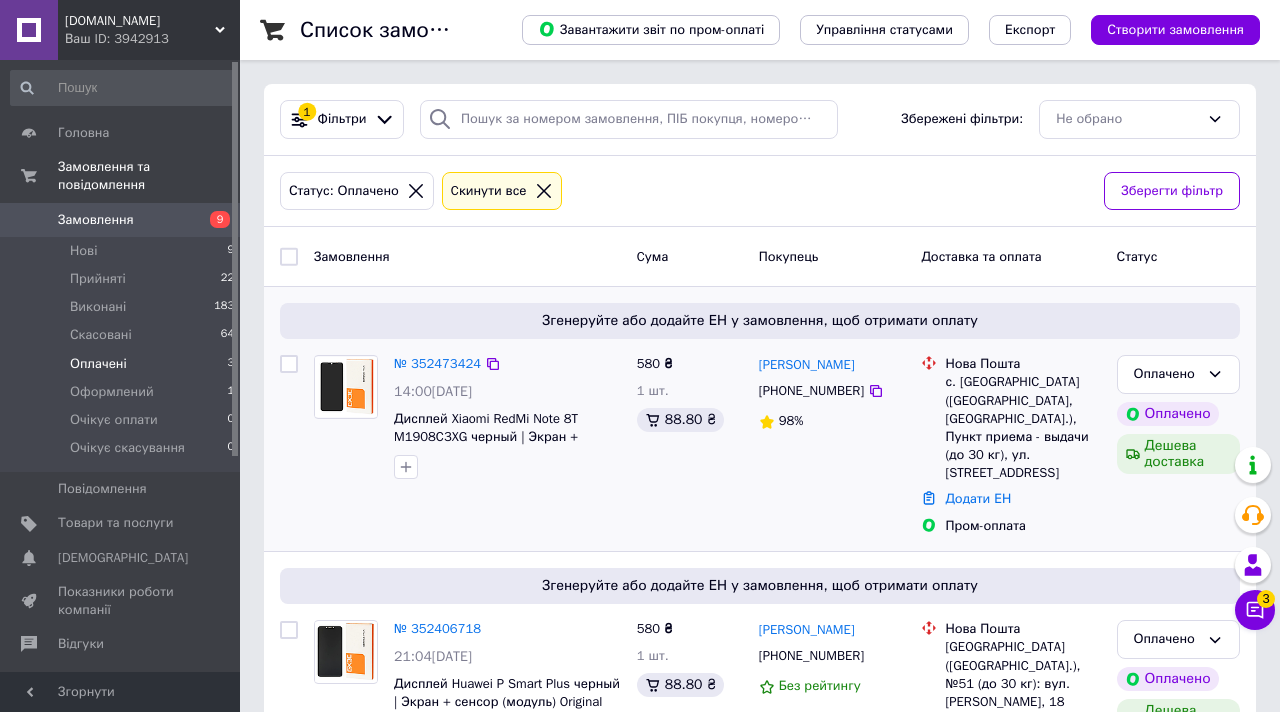 scroll, scrollTop: 333, scrollLeft: 0, axis: vertical 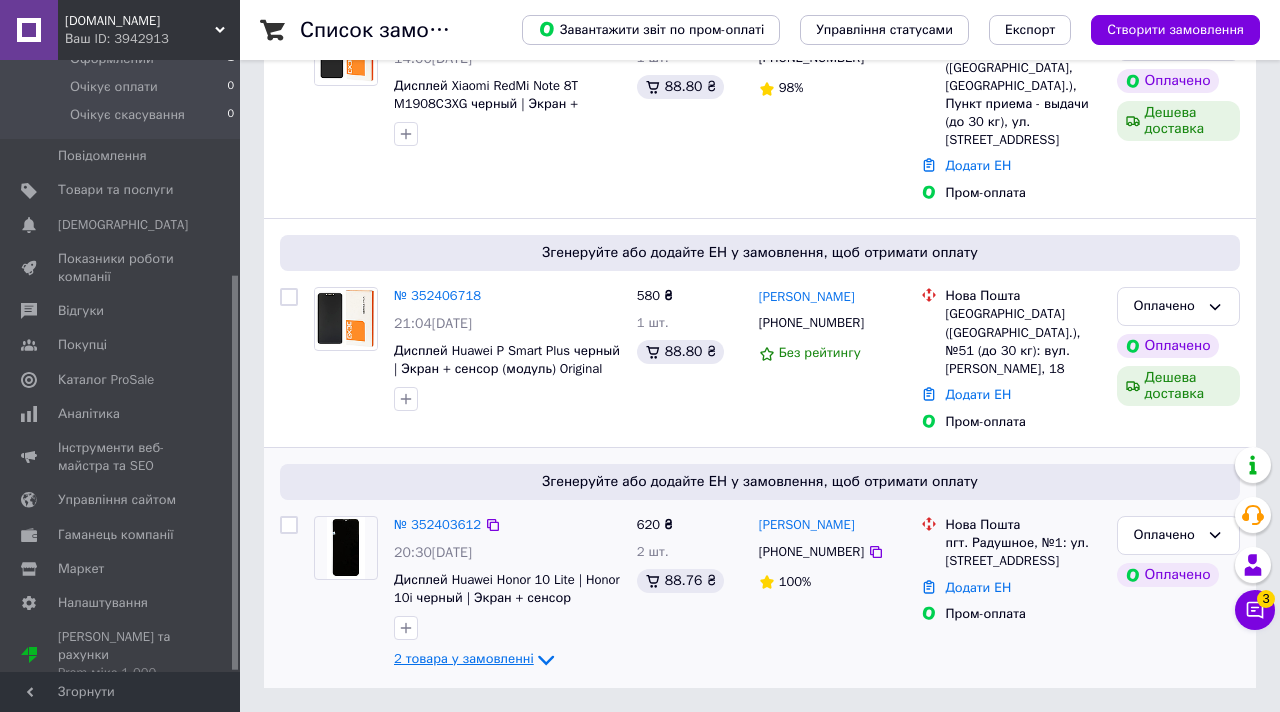 click 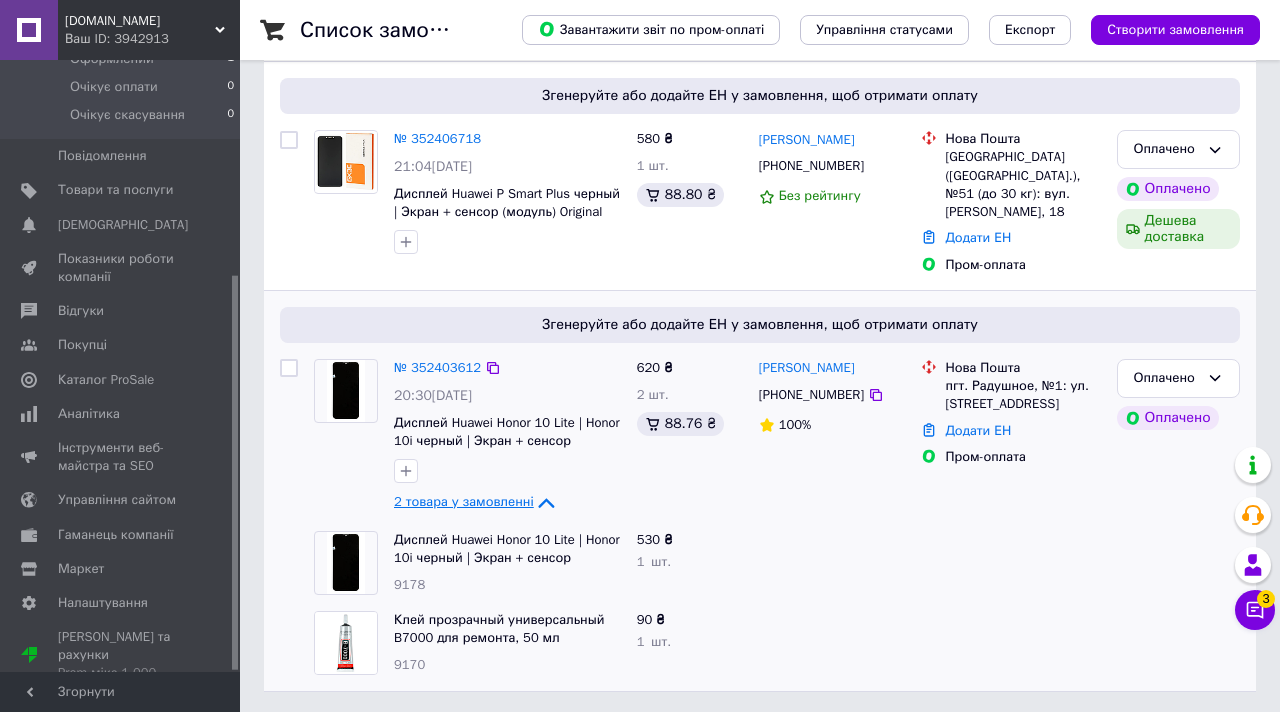 scroll, scrollTop: 494, scrollLeft: 0, axis: vertical 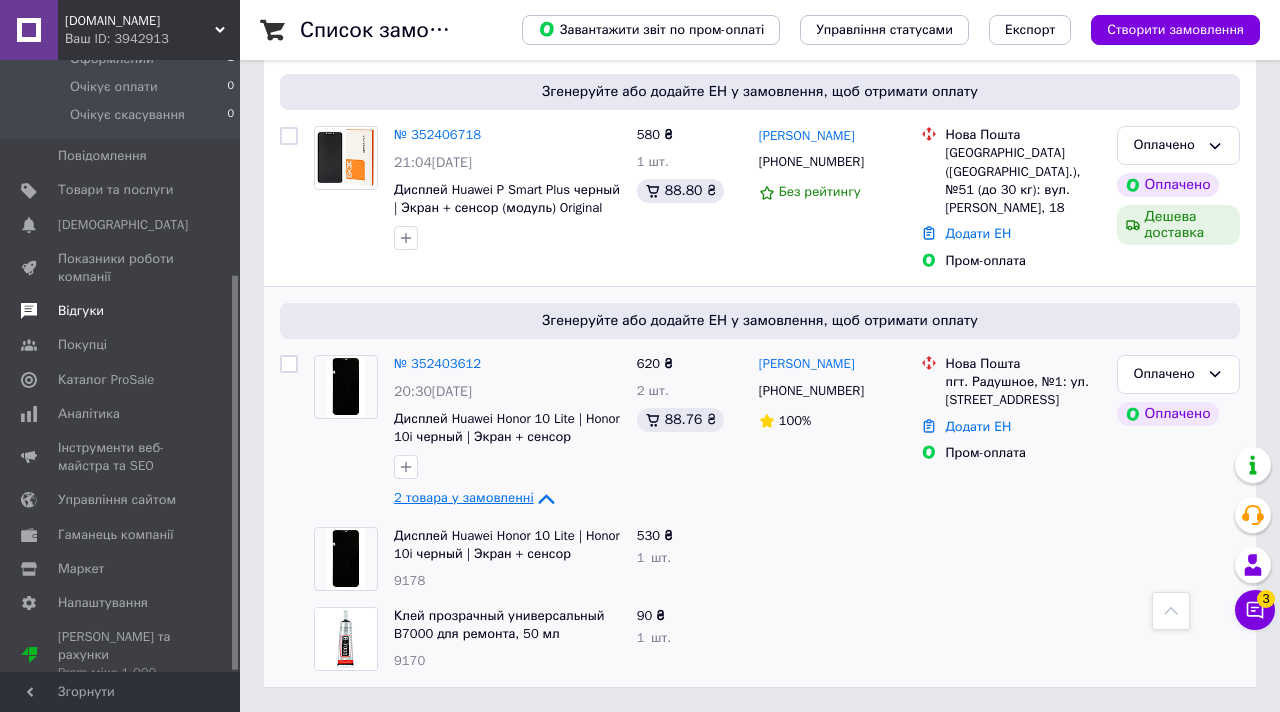 click on "Відгуки" at bounding box center (81, 311) 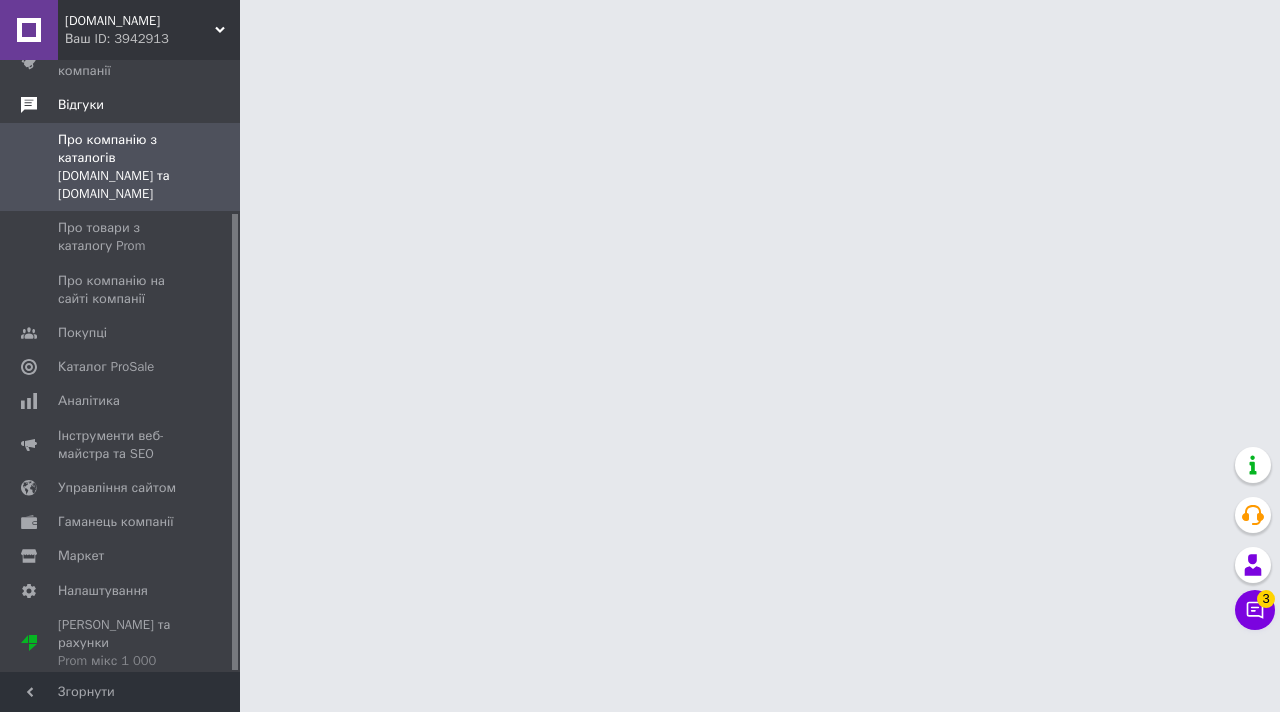 scroll, scrollTop: 205, scrollLeft: 0, axis: vertical 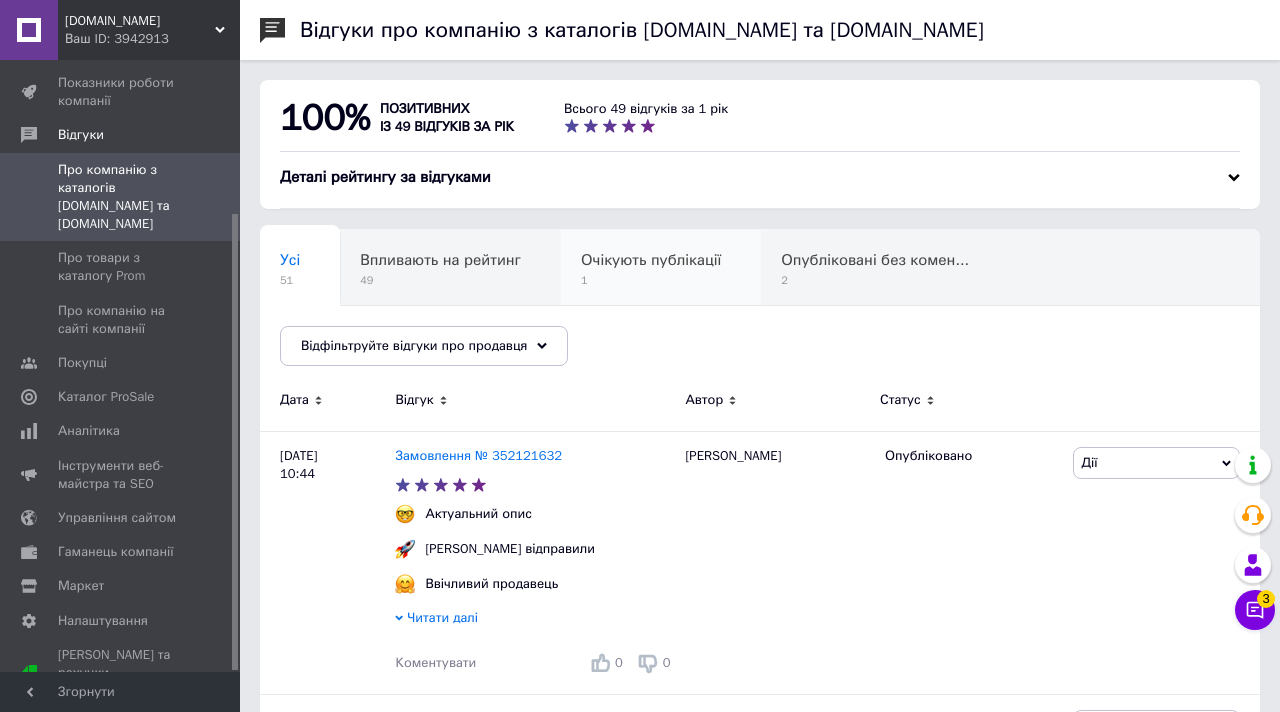 click on "1" at bounding box center [651, 280] 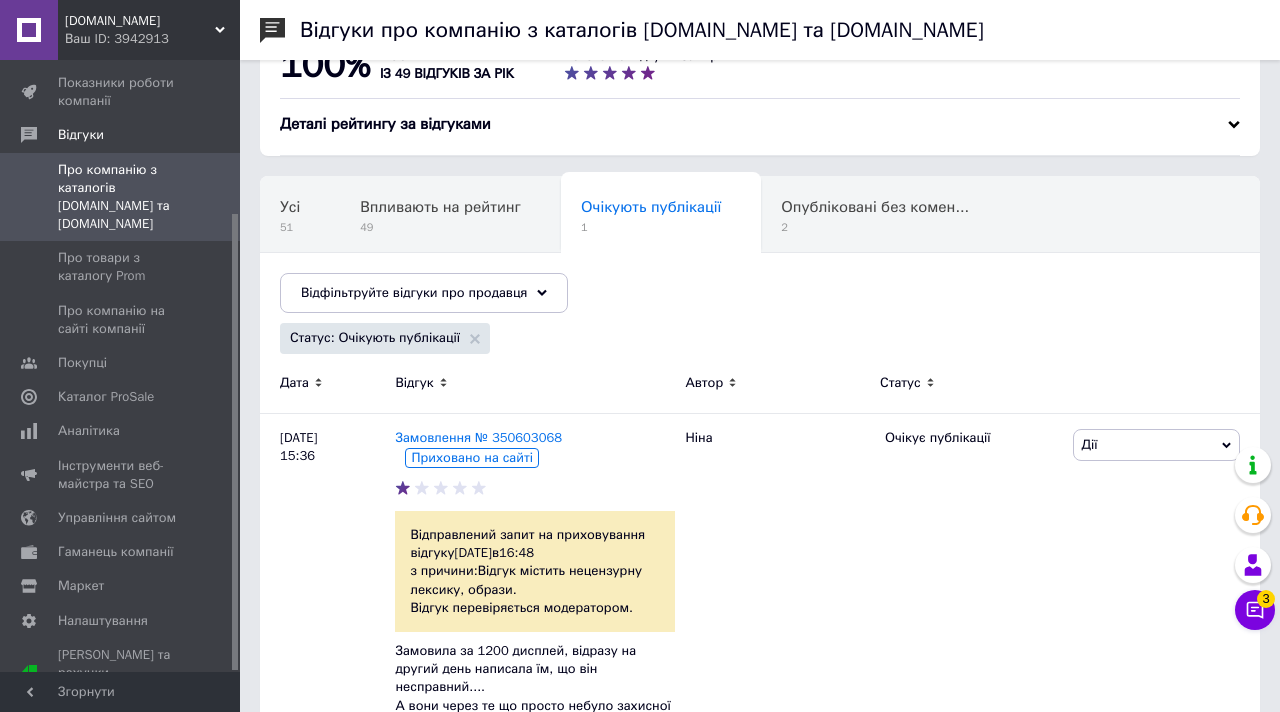 scroll, scrollTop: 0, scrollLeft: 0, axis: both 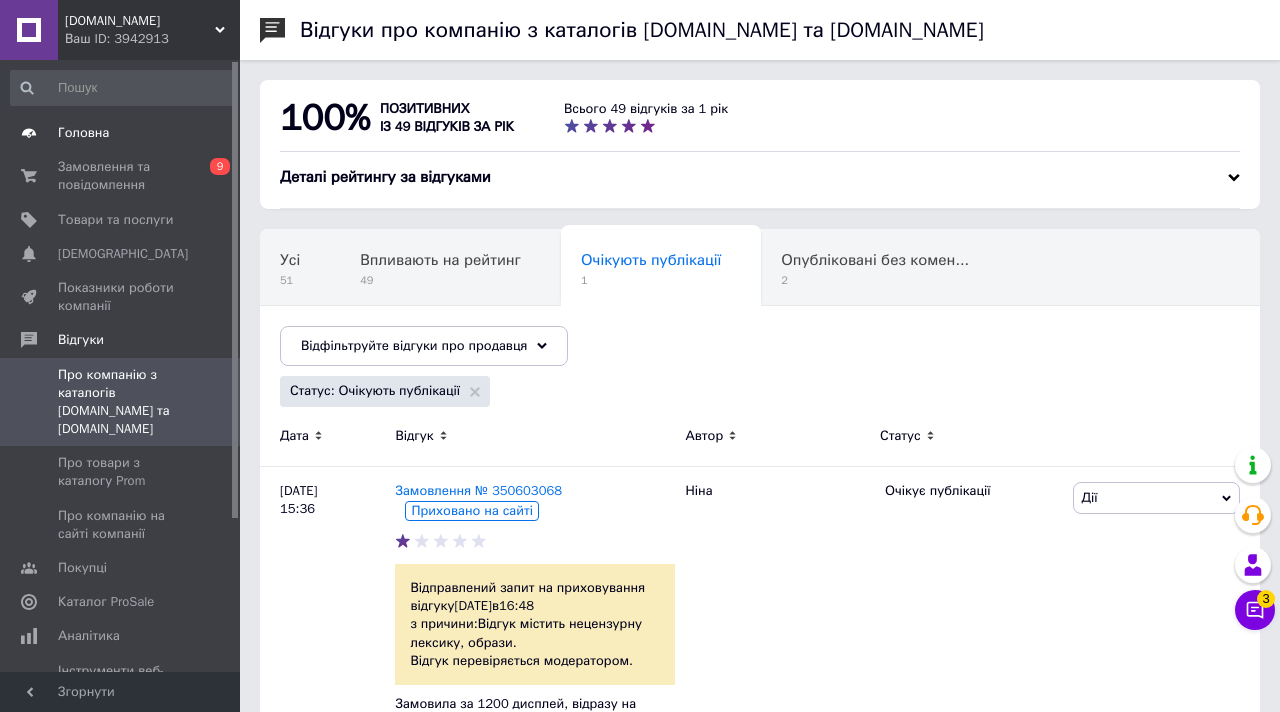 click on "Головна" at bounding box center (123, 133) 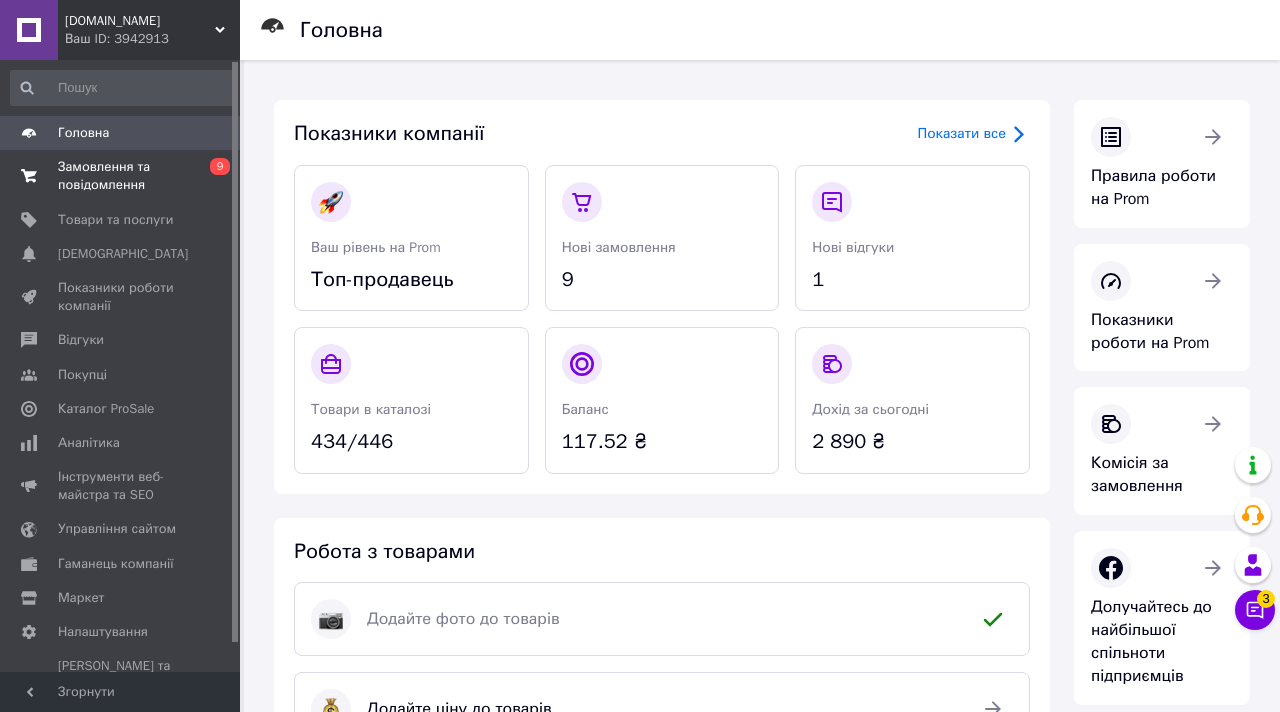 click on "Замовлення та повідомлення" at bounding box center (121, 176) 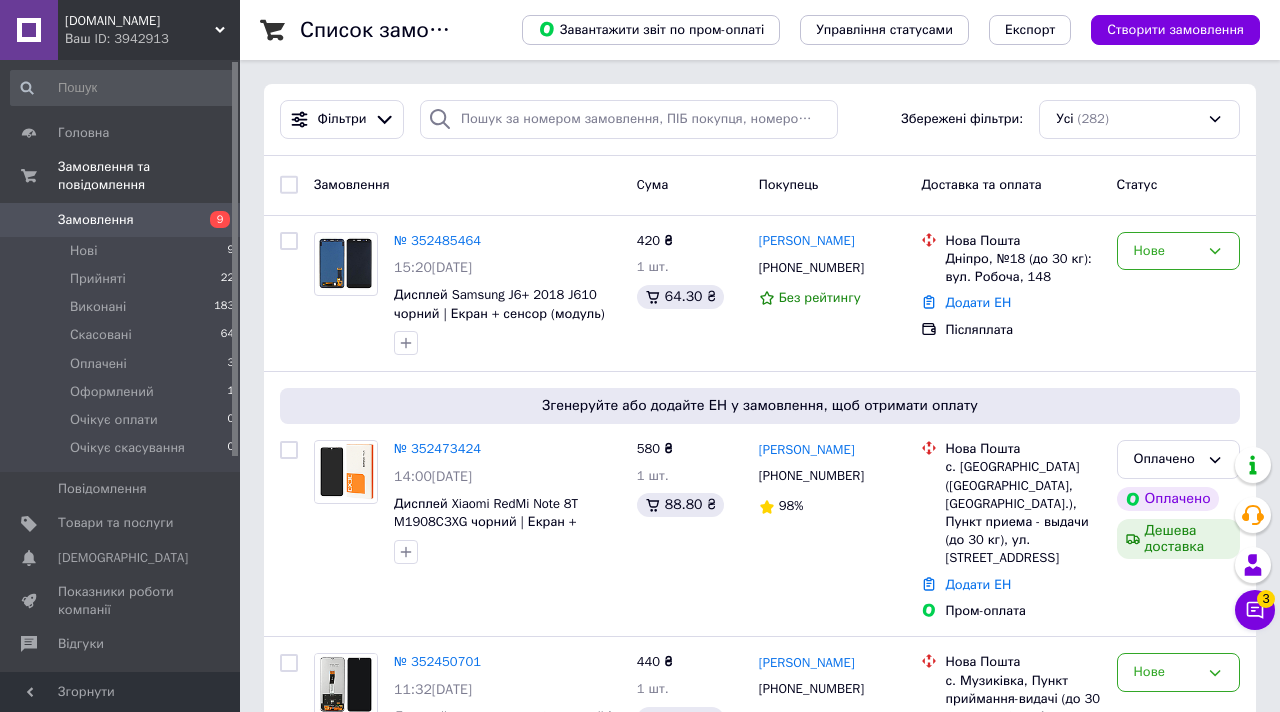 scroll, scrollTop: 135, scrollLeft: 0, axis: vertical 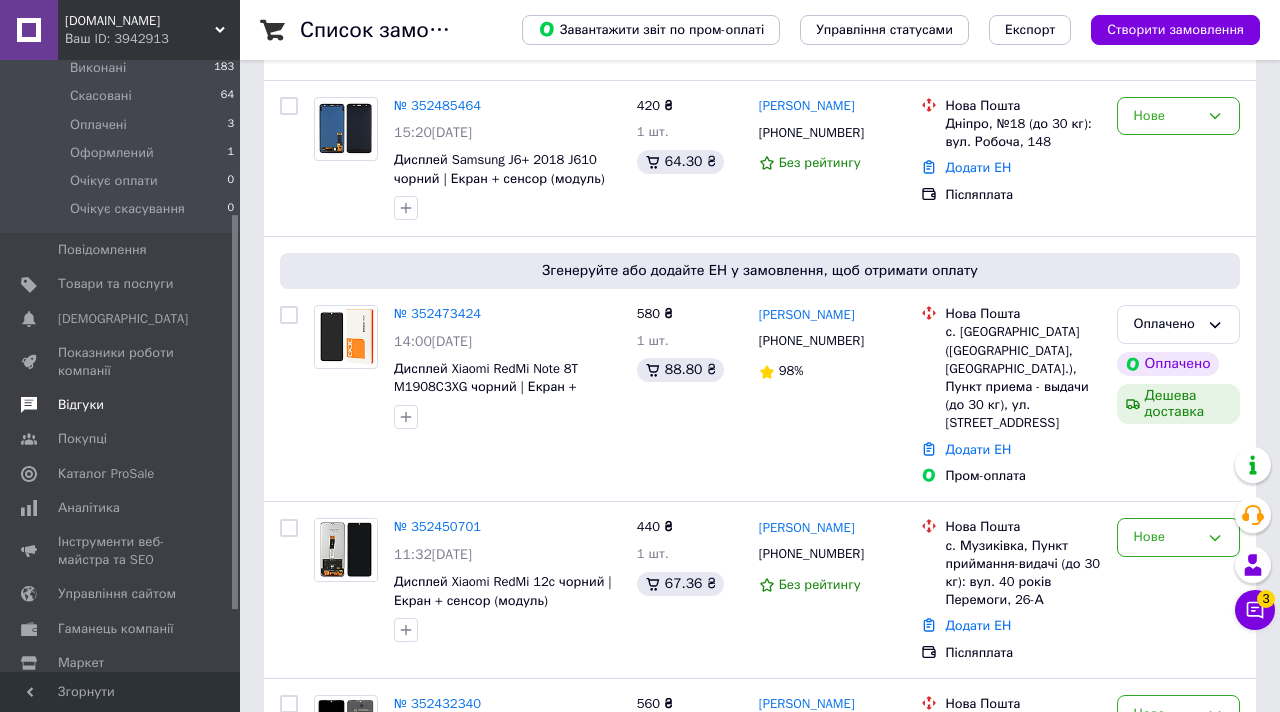 click on "Відгуки" at bounding box center [121, 405] 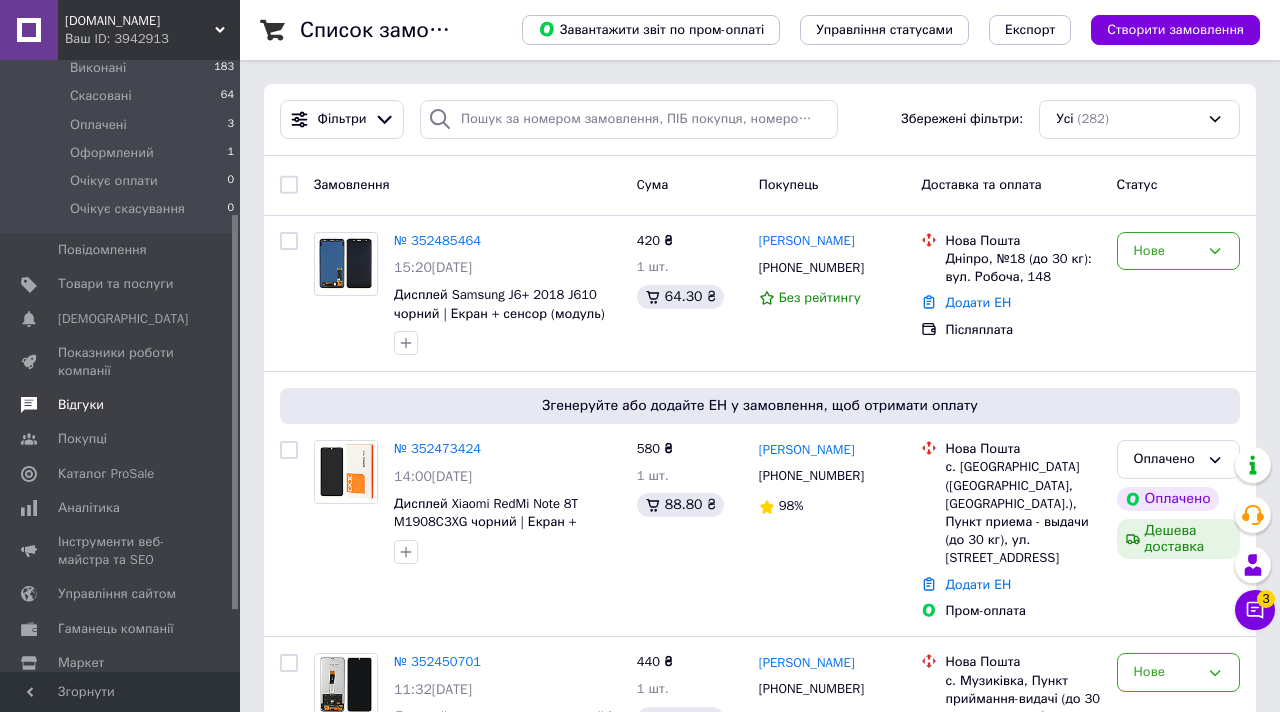 scroll, scrollTop: 205, scrollLeft: 0, axis: vertical 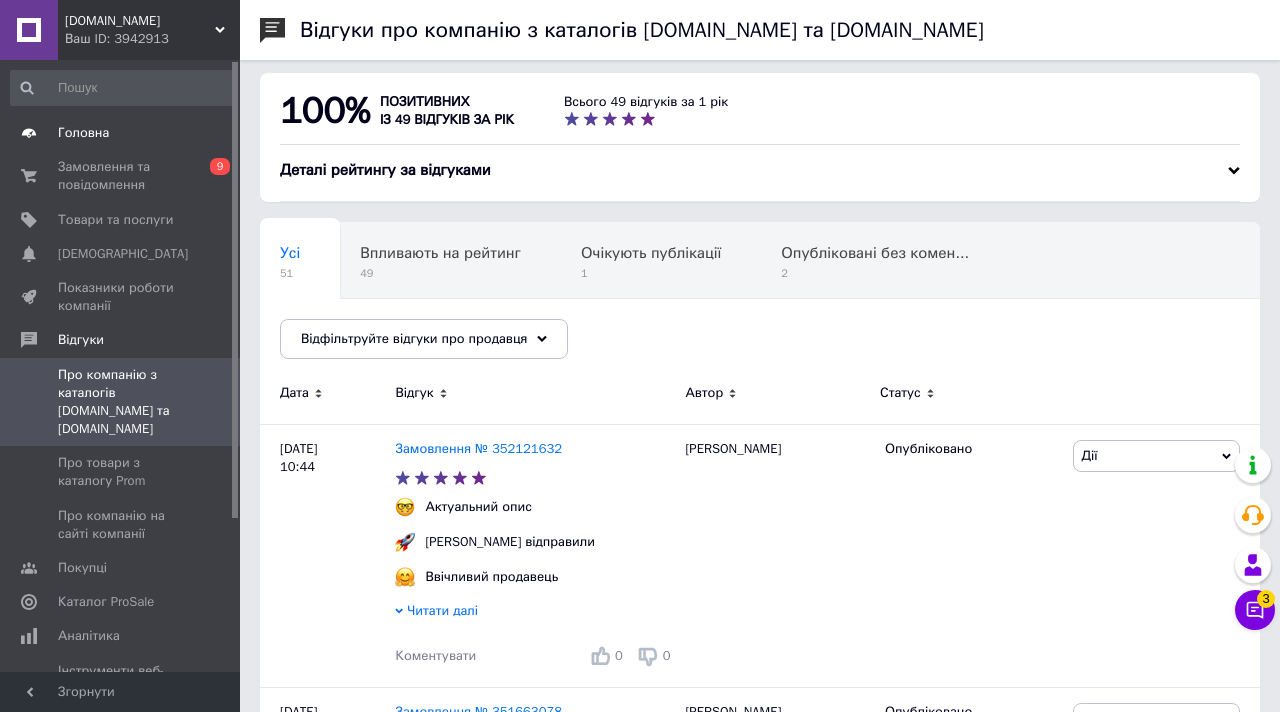 click on "Головна" at bounding box center [121, 133] 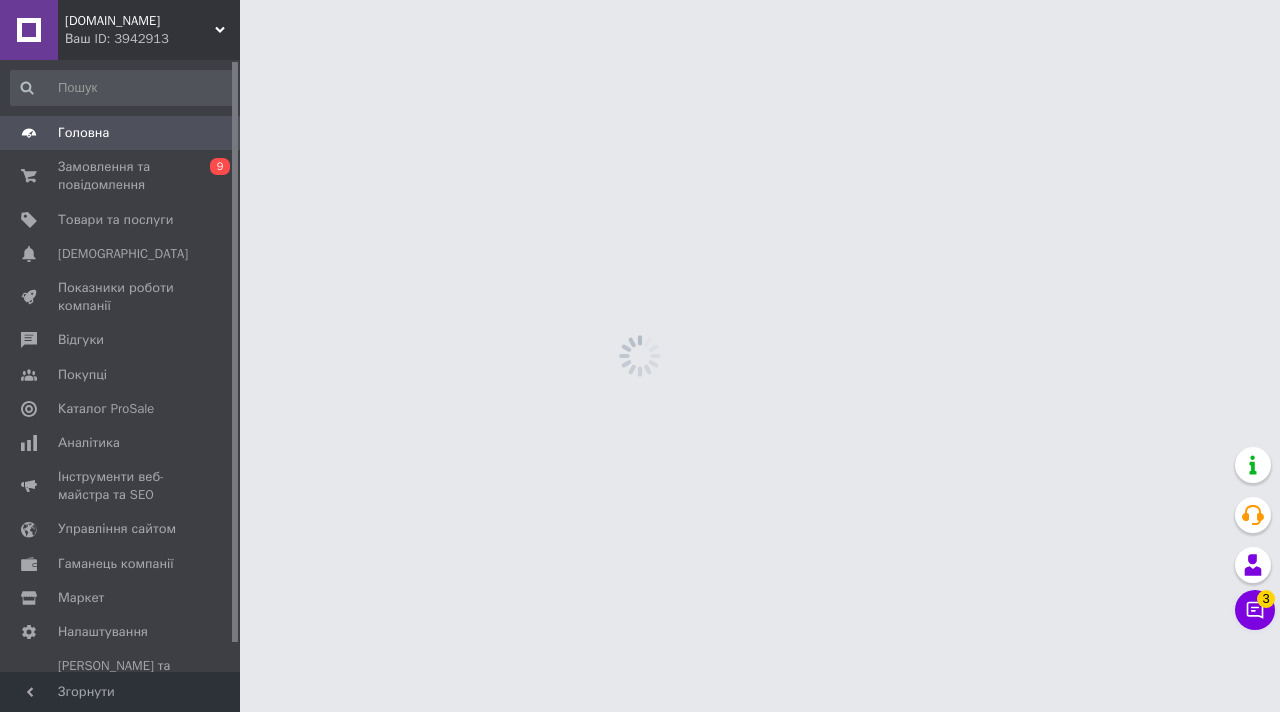 scroll, scrollTop: 0, scrollLeft: 0, axis: both 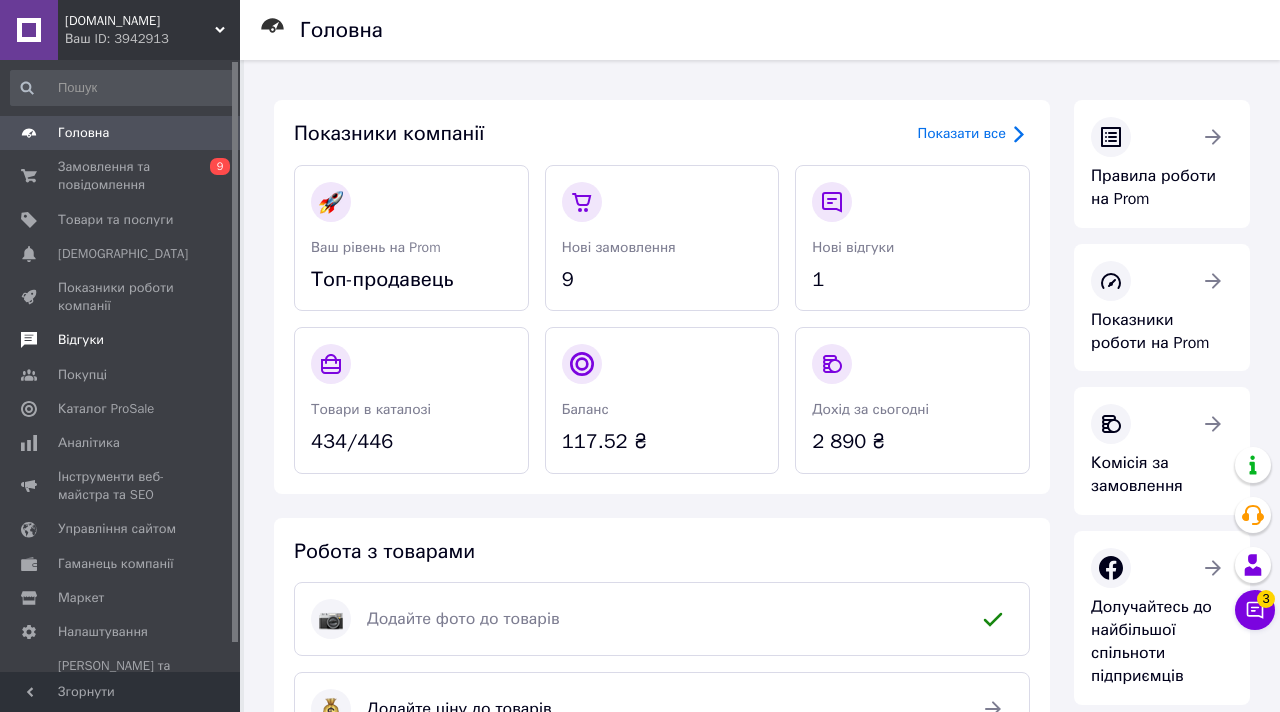 click on "Відгуки" at bounding box center [121, 340] 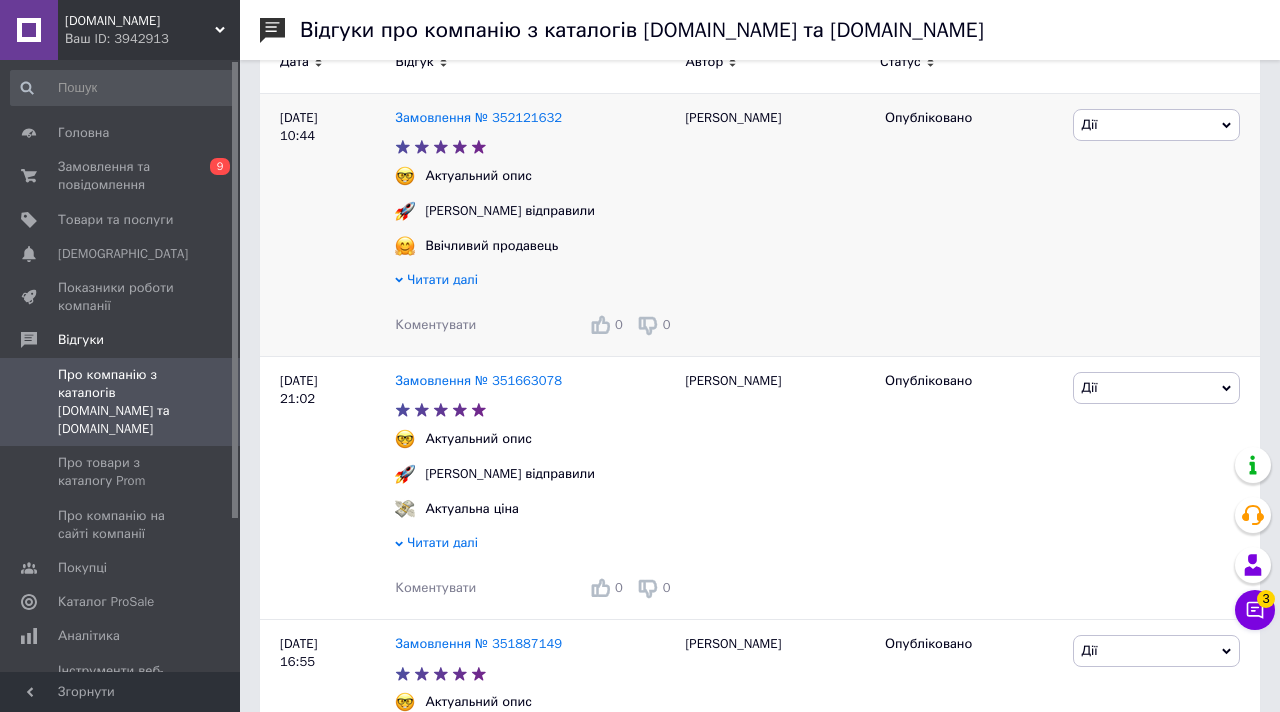 scroll, scrollTop: 342, scrollLeft: 0, axis: vertical 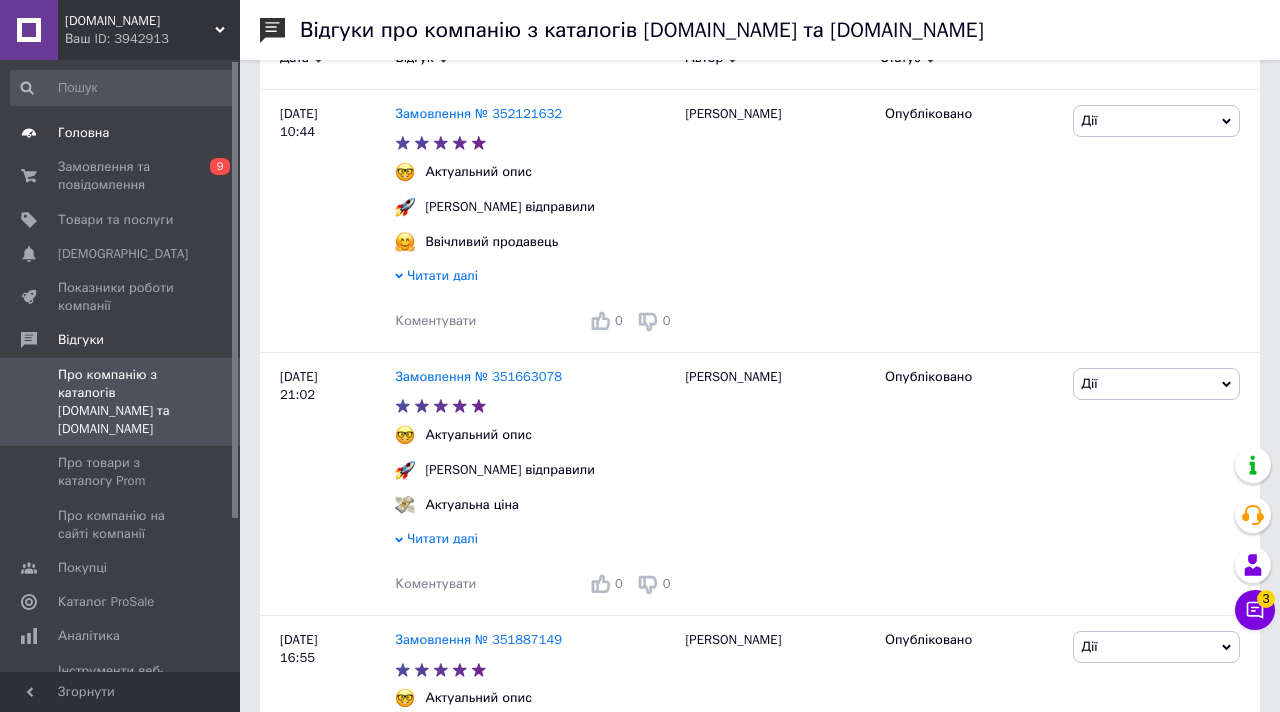 click on "Головна" at bounding box center (121, 133) 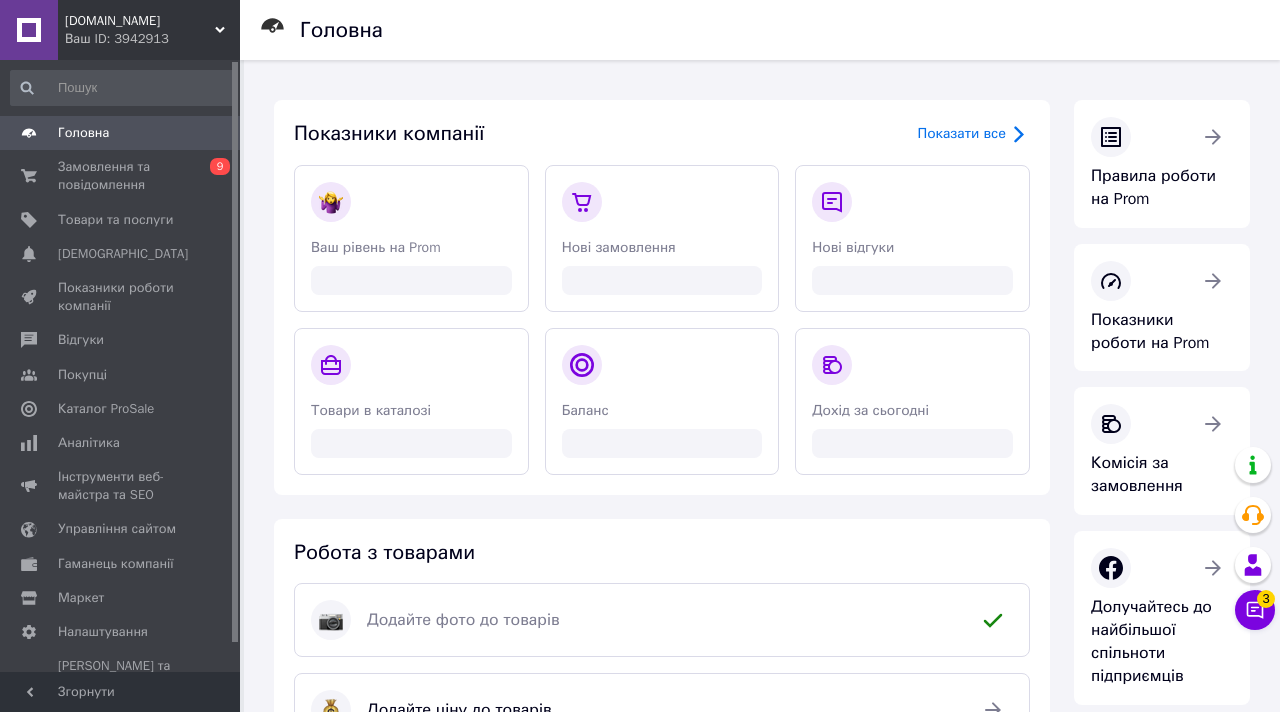 click on "[DOMAIN_NAME] Ваш ID: 3942913" at bounding box center (149, 30) 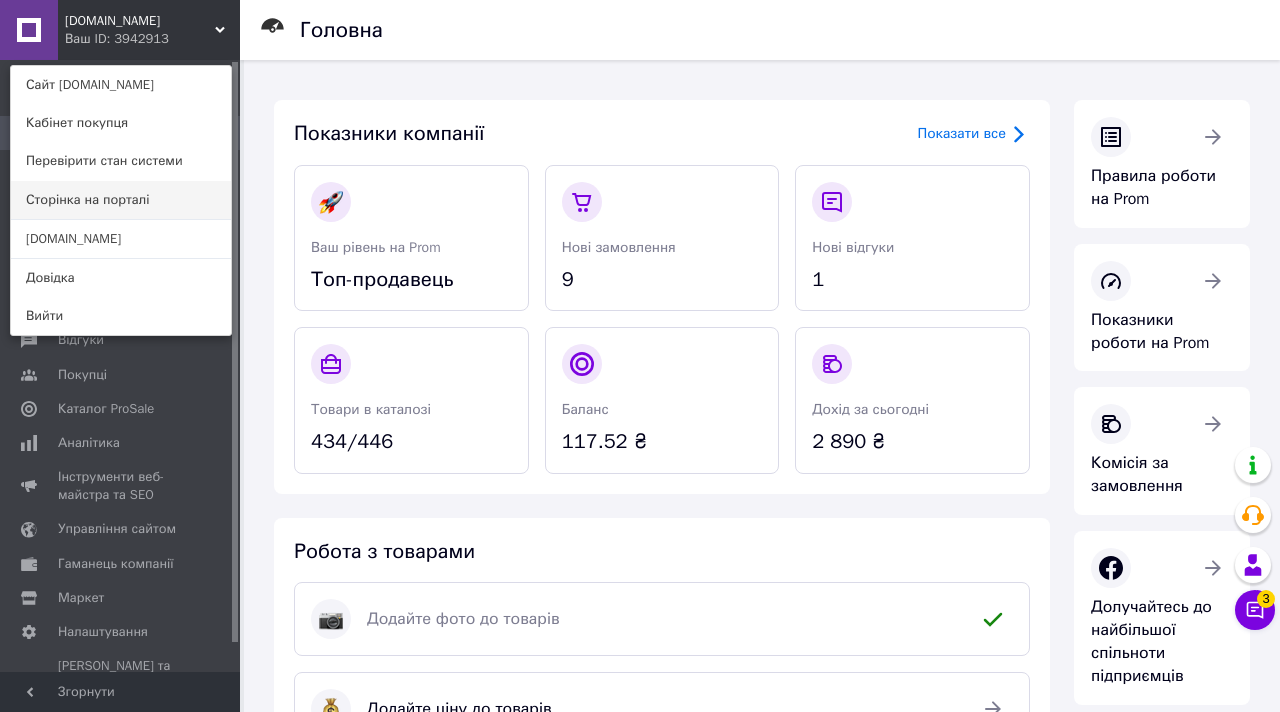 click on "Сторінка на порталі" at bounding box center [121, 200] 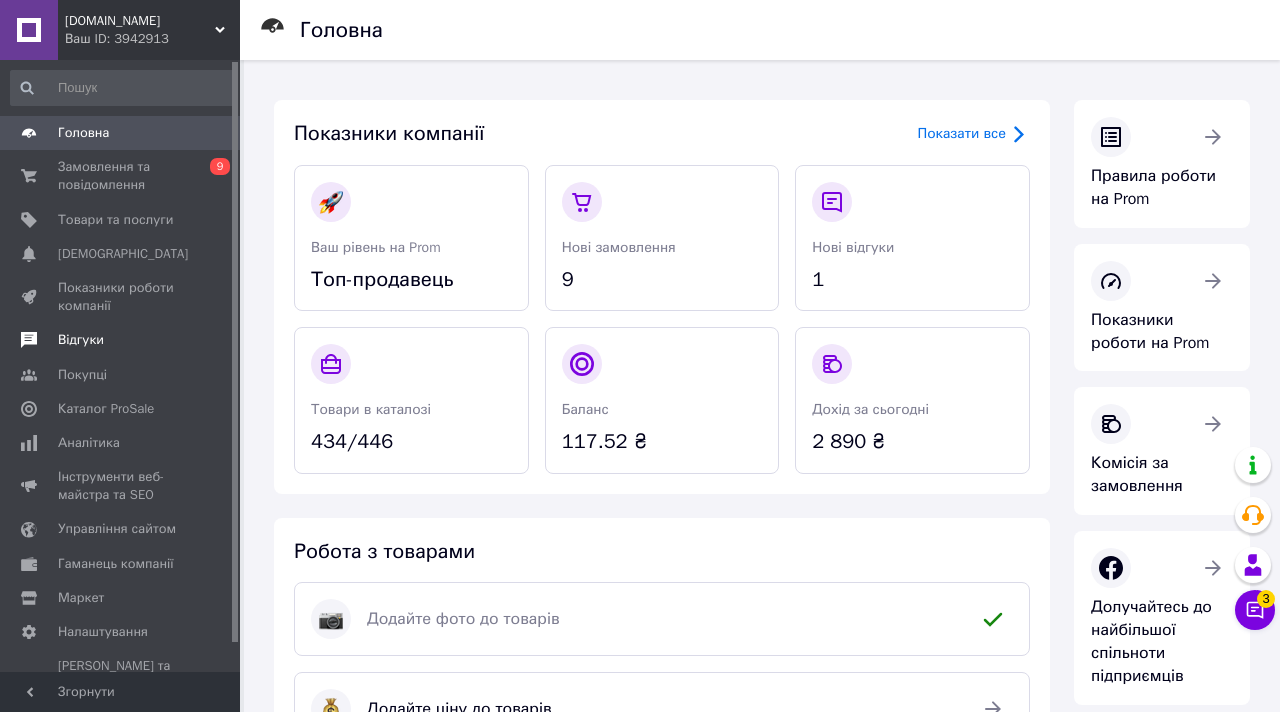 click on "Відгуки" at bounding box center [81, 340] 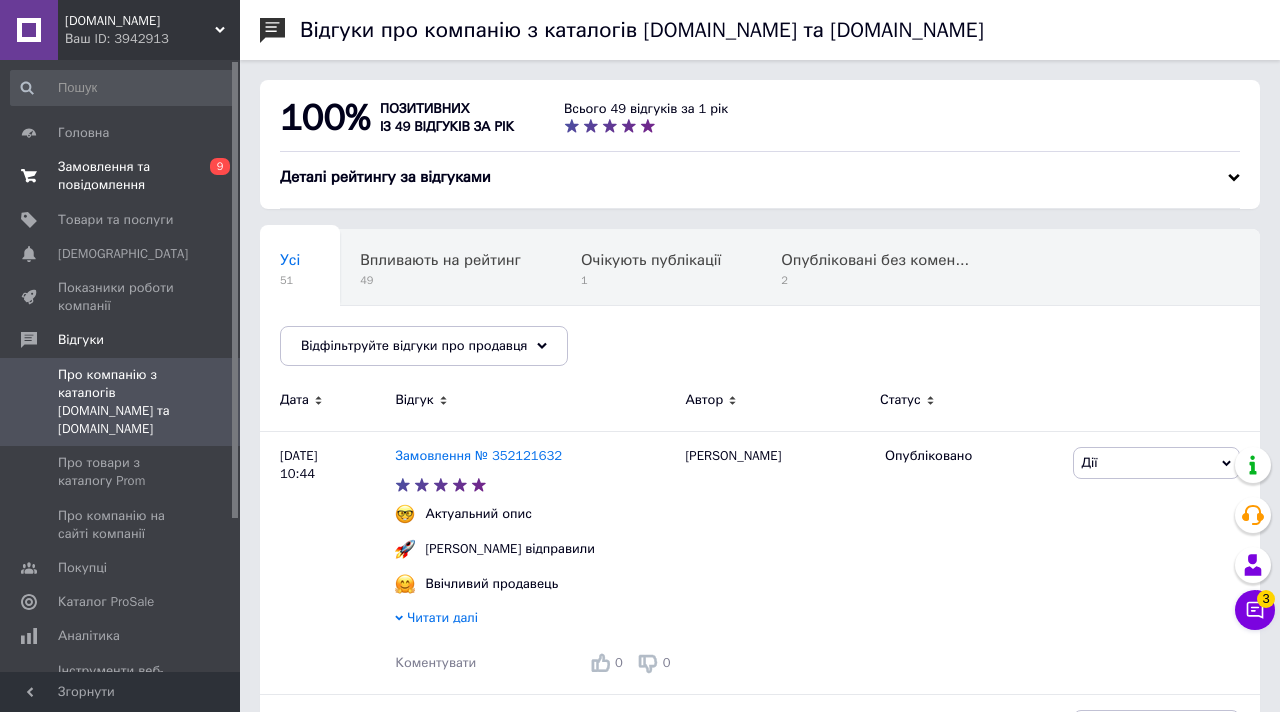 click on "Замовлення та повідомлення" at bounding box center [121, 176] 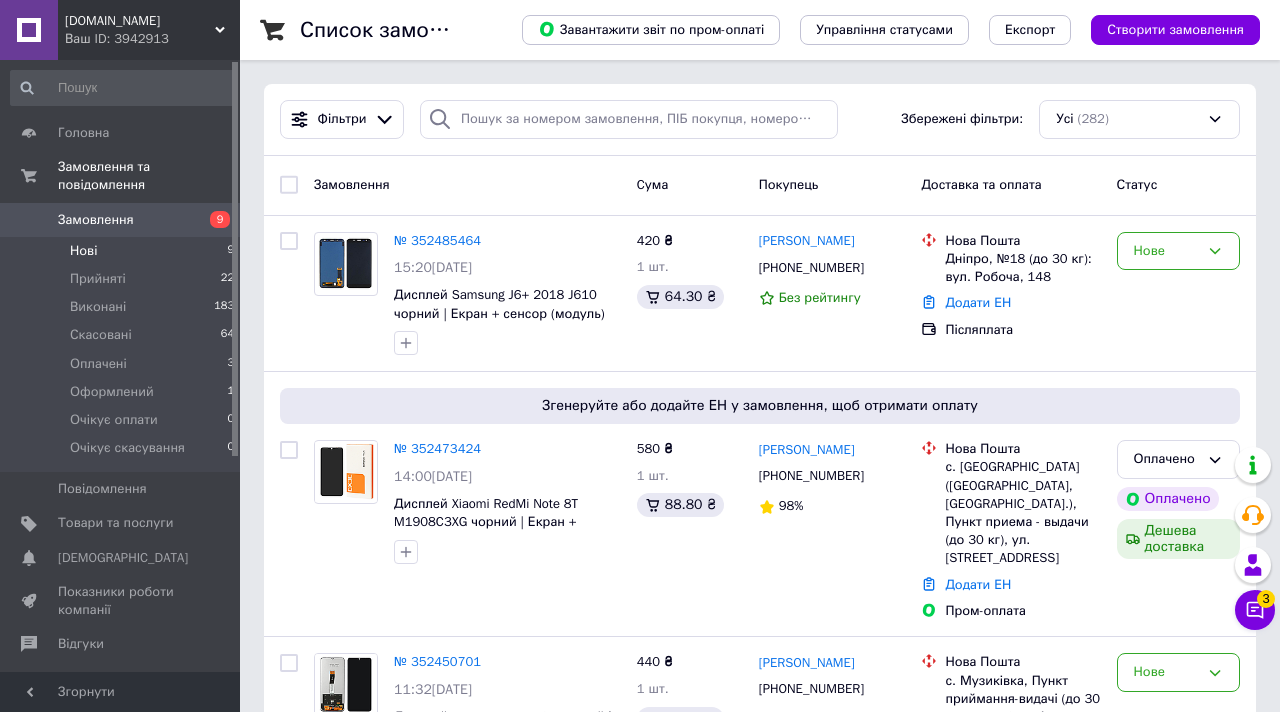 click on "Нові 9" at bounding box center [123, 251] 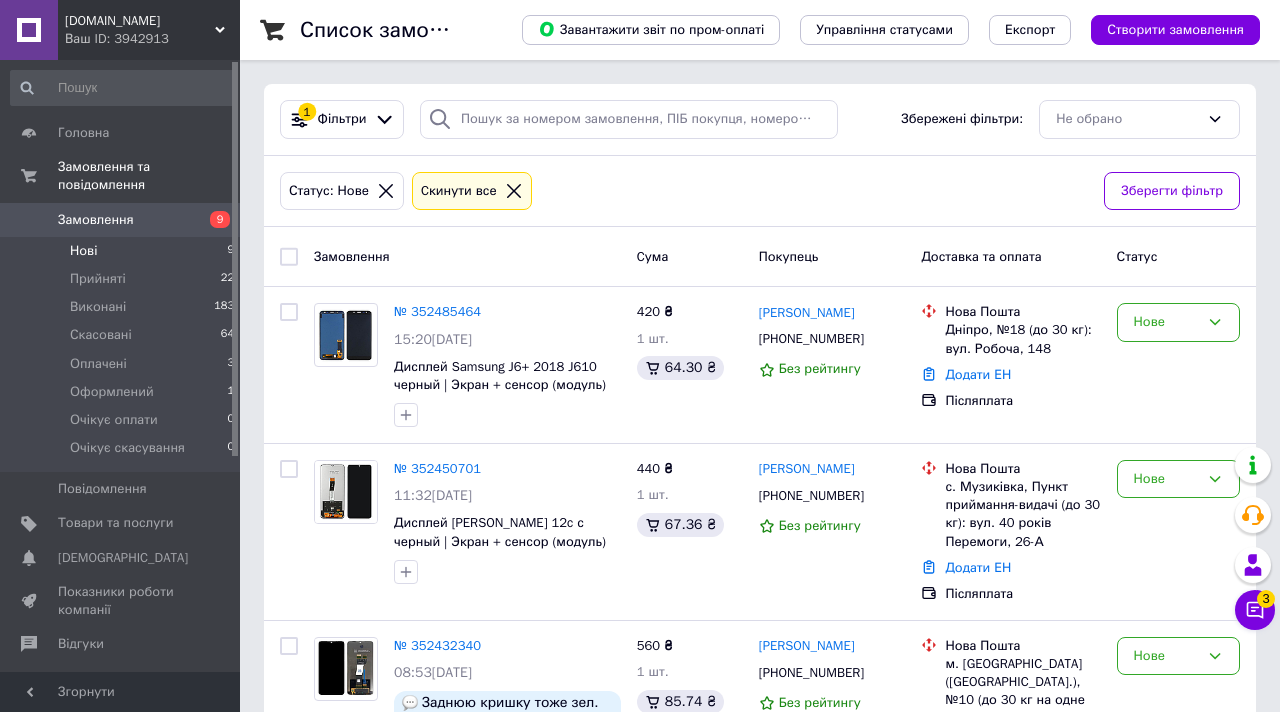 click on "Статус: Нове Cкинути все" at bounding box center (684, 191) 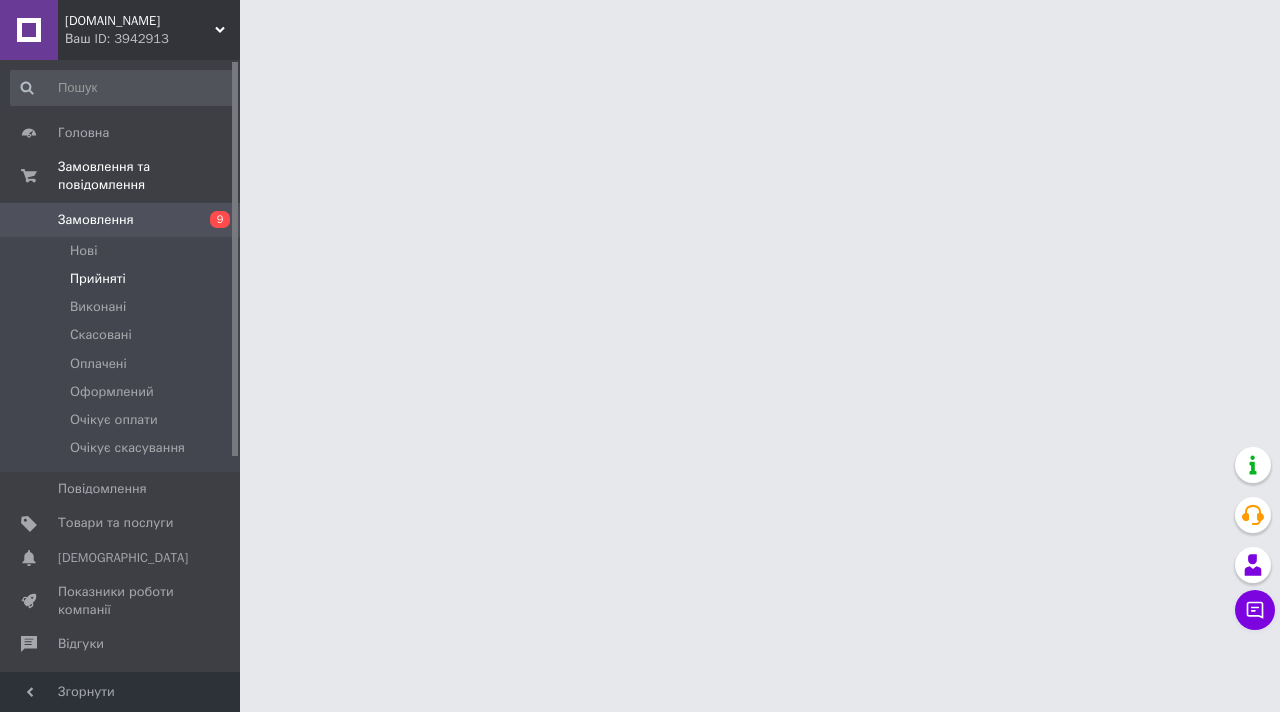 scroll, scrollTop: 0, scrollLeft: 0, axis: both 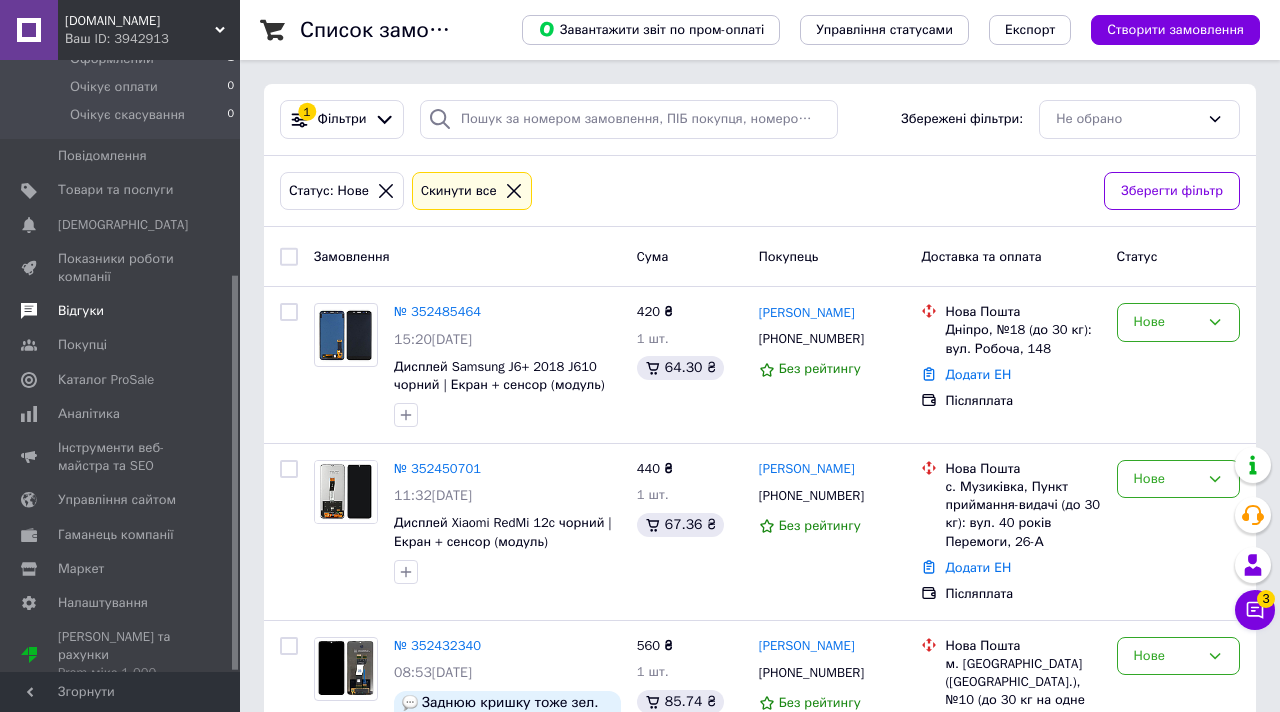click on "Відгуки" at bounding box center (123, 311) 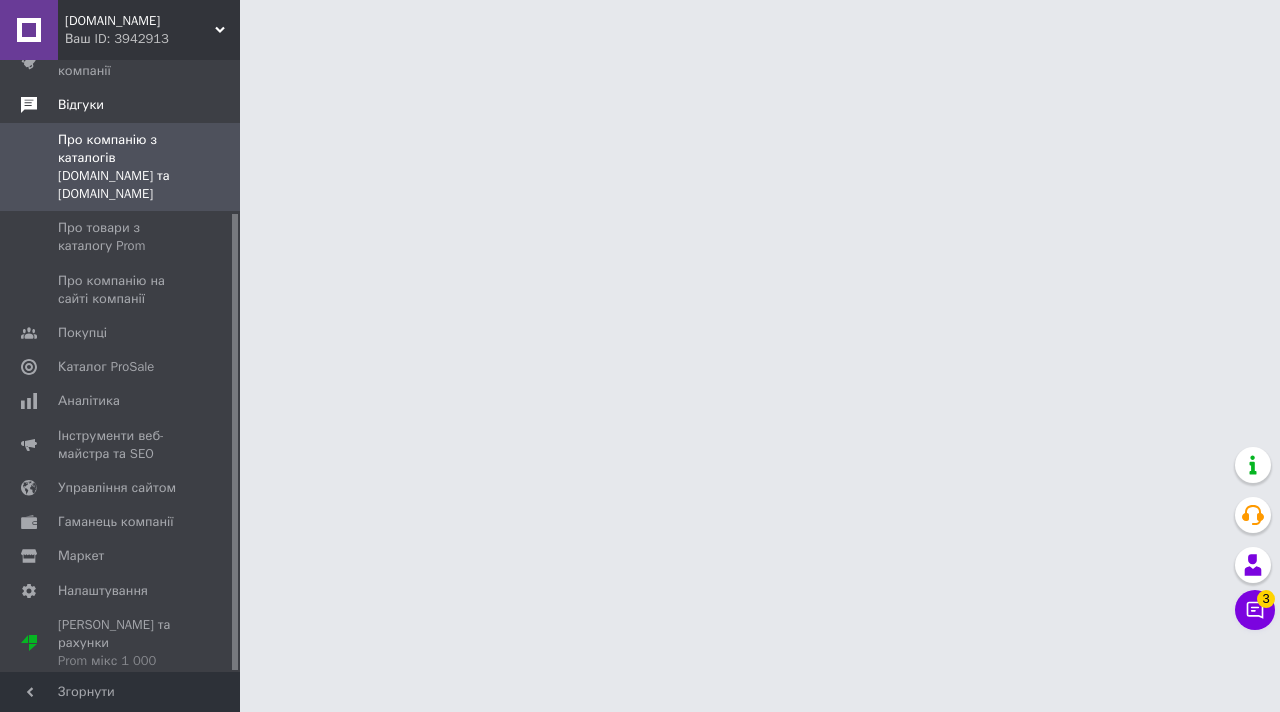 scroll, scrollTop: 205, scrollLeft: 0, axis: vertical 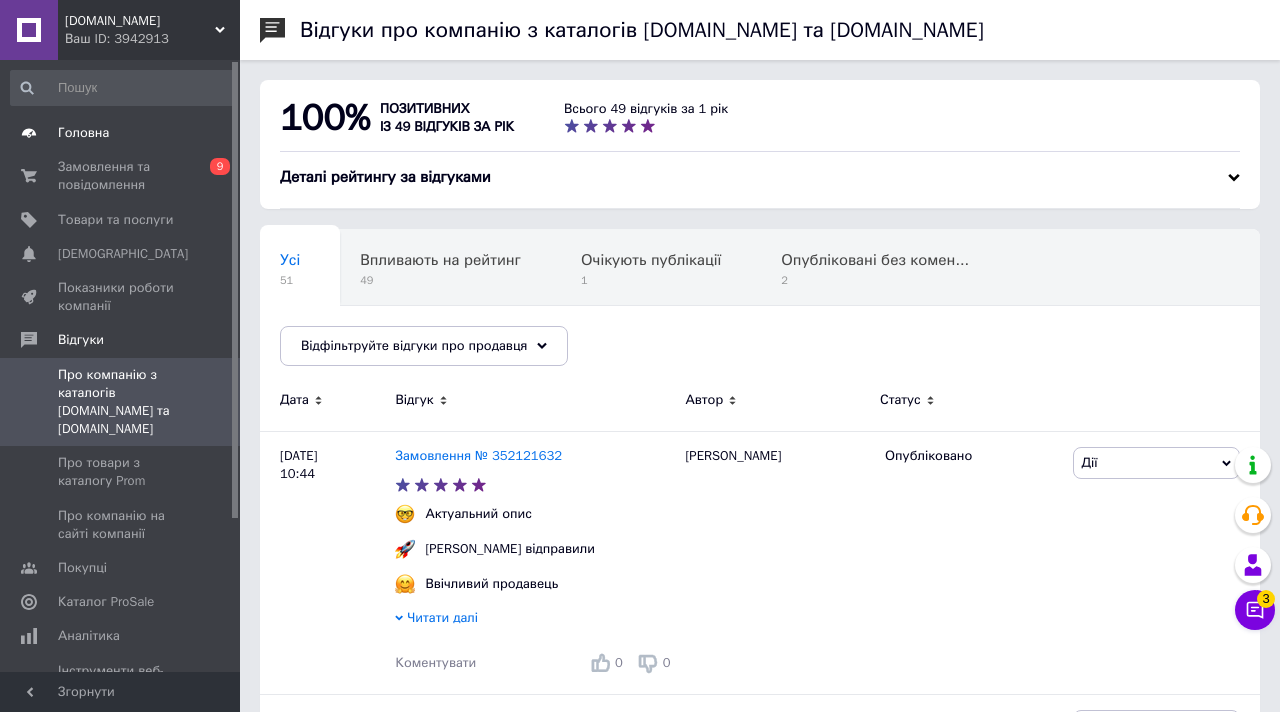 click on "Головна" at bounding box center [123, 133] 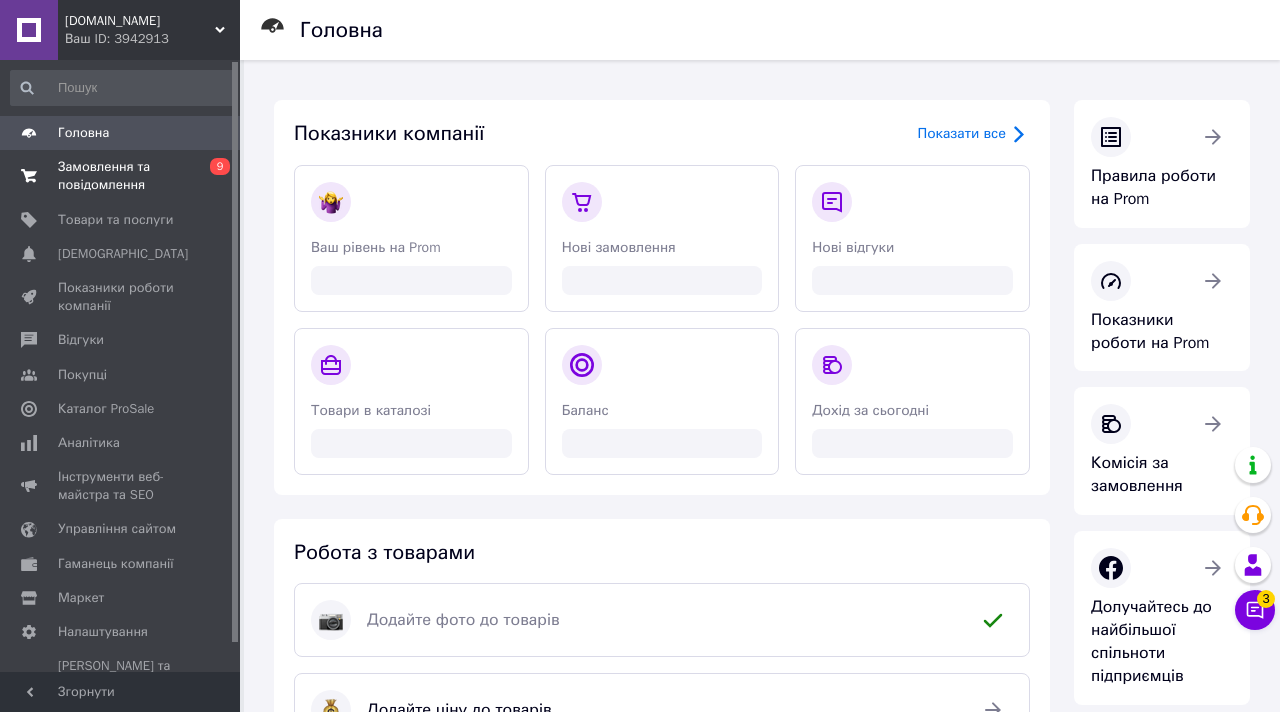 click on "Замовлення та повідомлення" at bounding box center (121, 176) 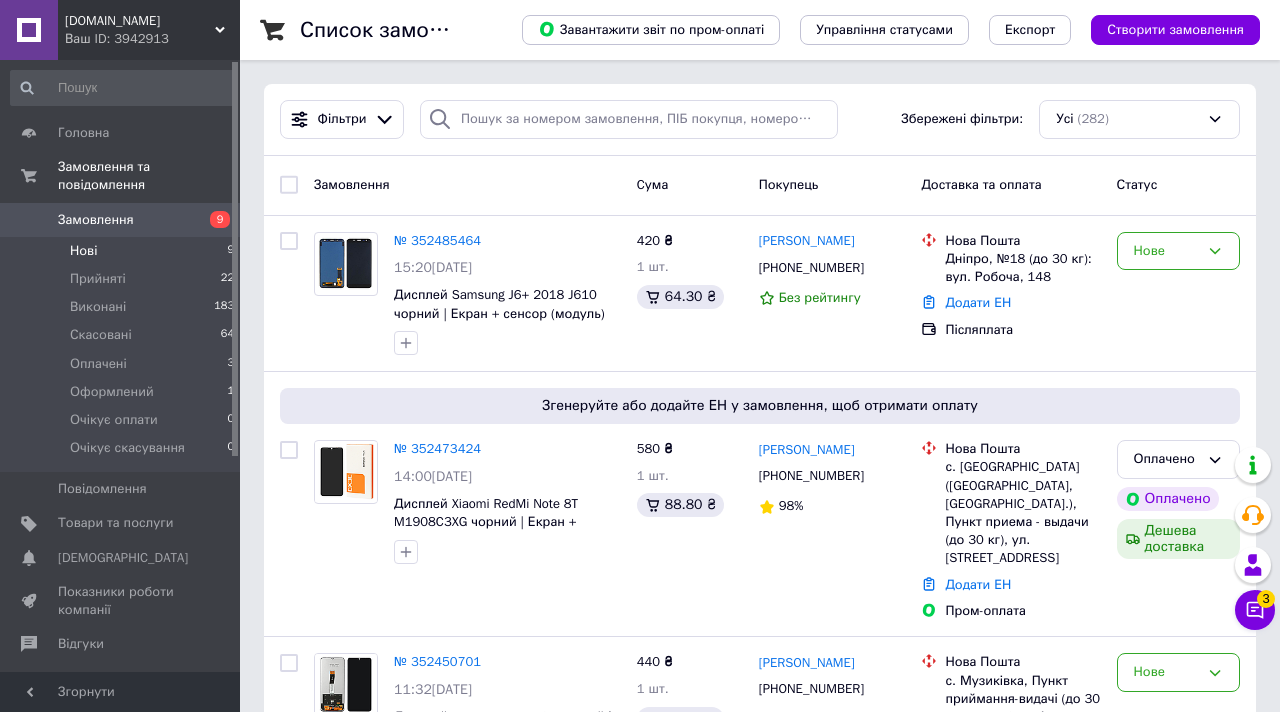 click on "Нові 9" at bounding box center [123, 251] 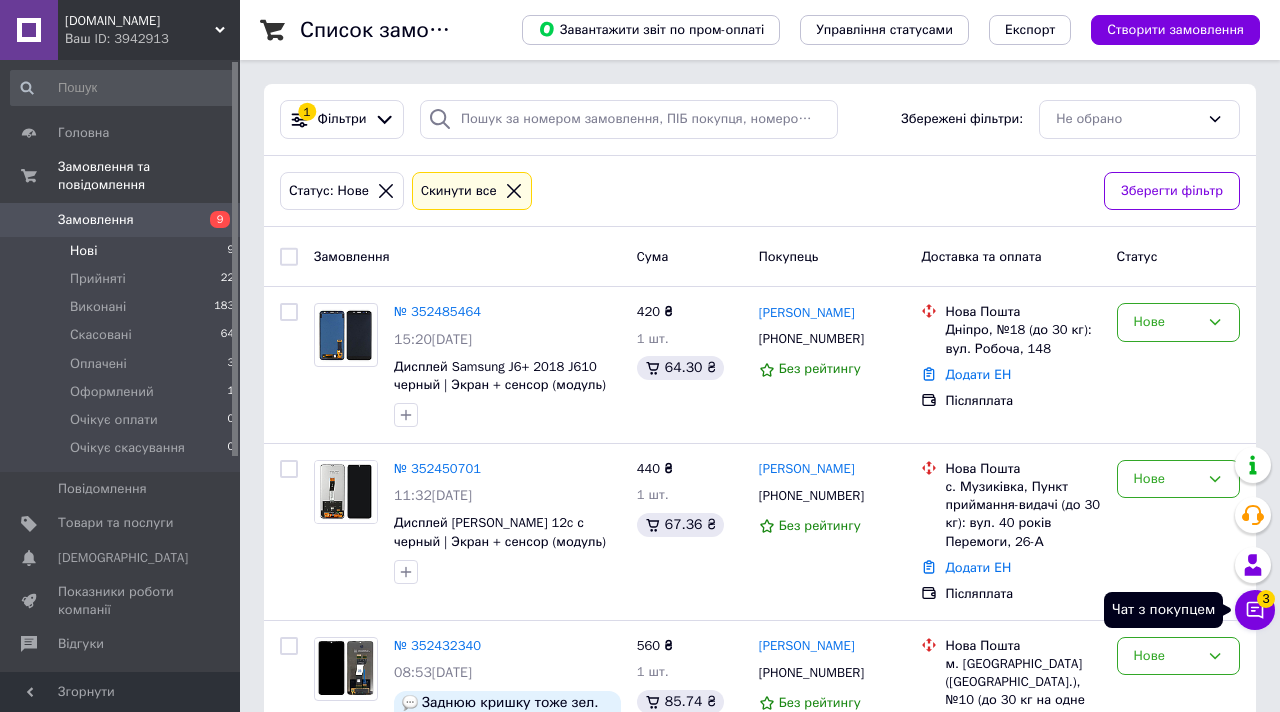 click 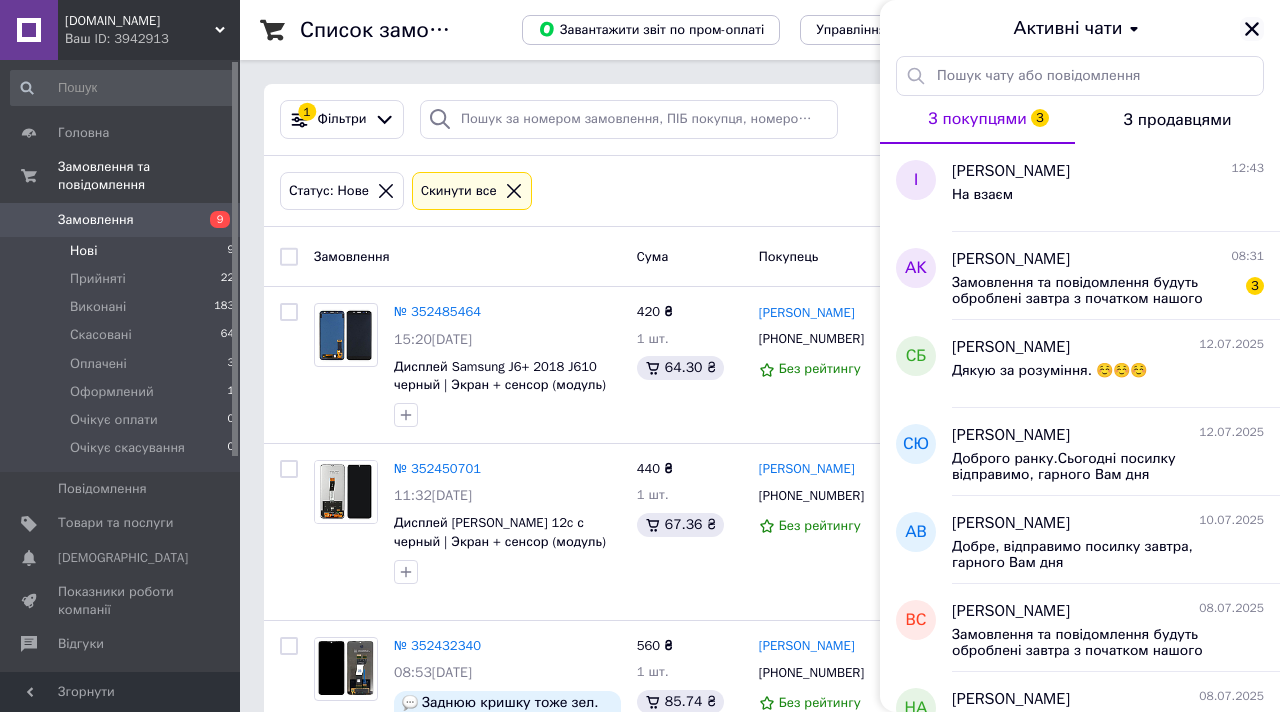 click 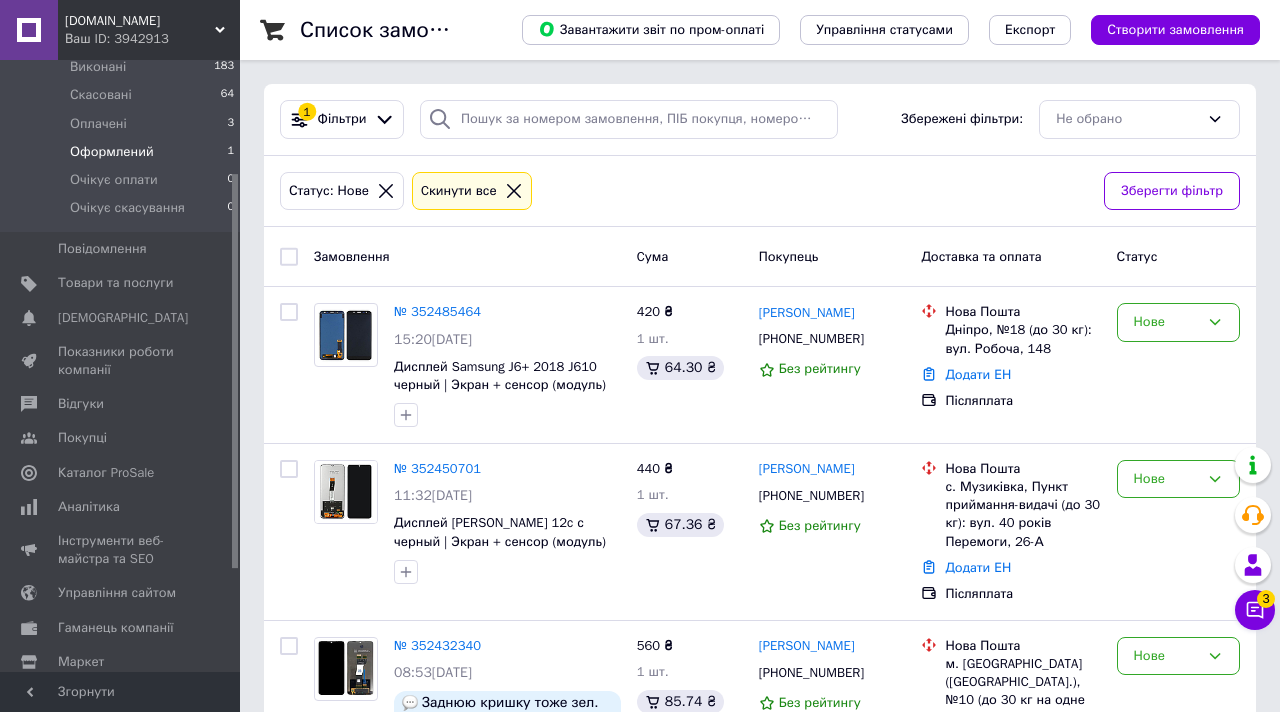 scroll, scrollTop: 331, scrollLeft: 0, axis: vertical 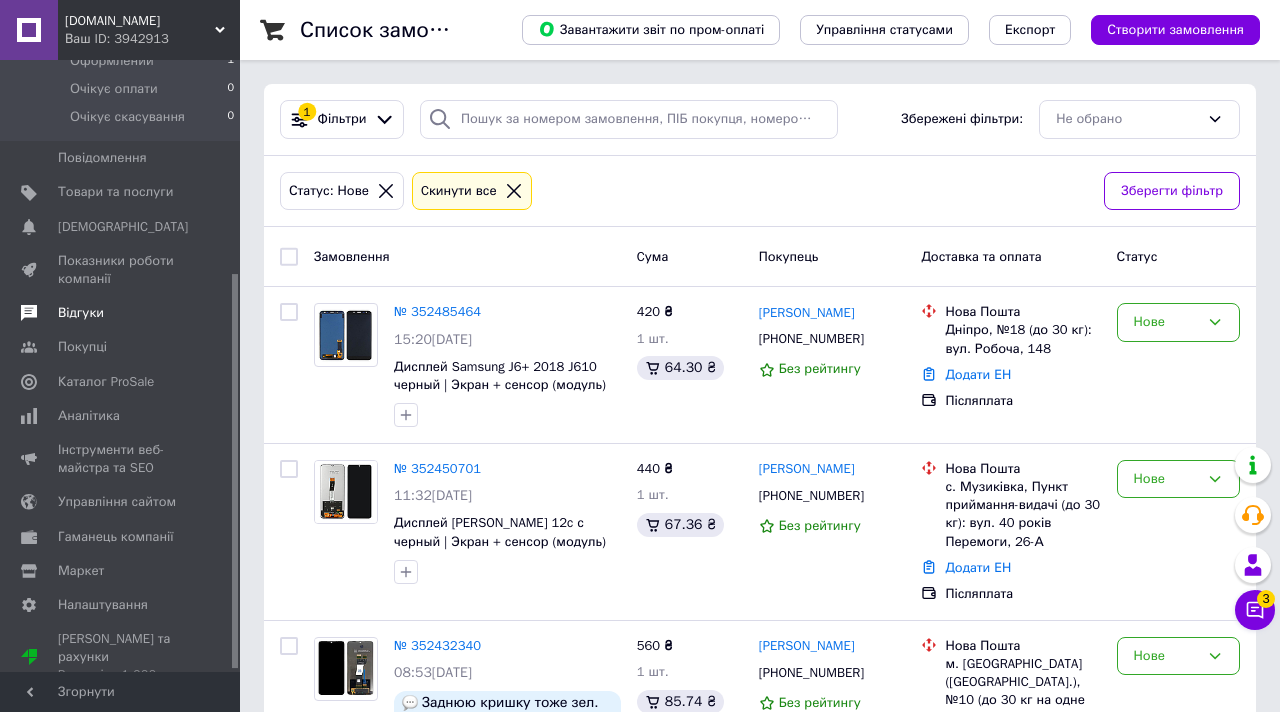 click on "Відгуки" at bounding box center [121, 313] 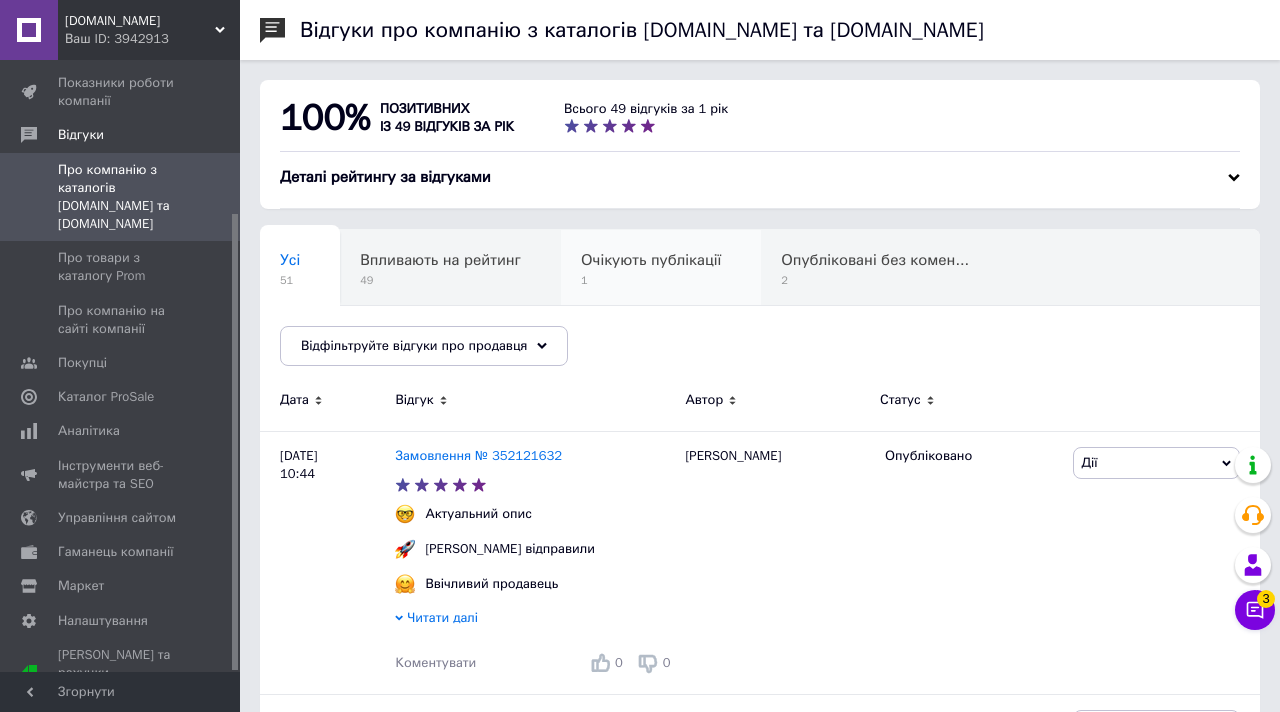 click on "1" at bounding box center [651, 280] 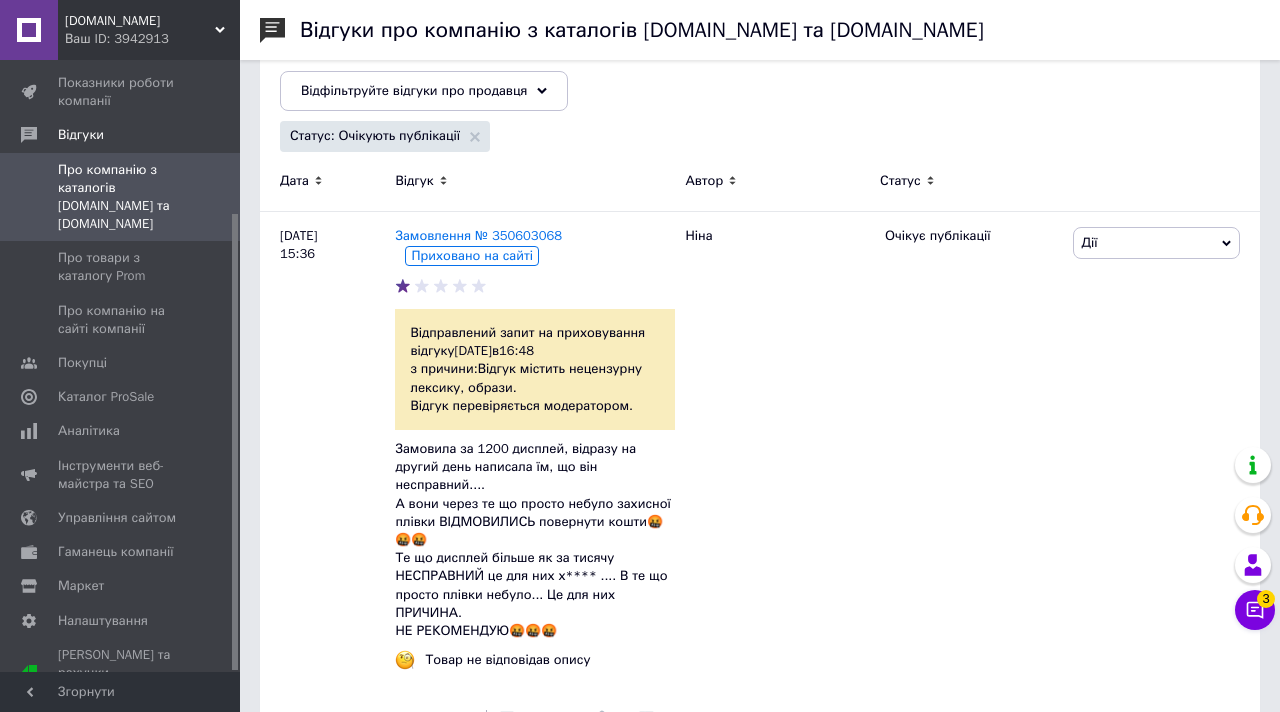 scroll, scrollTop: 319, scrollLeft: 0, axis: vertical 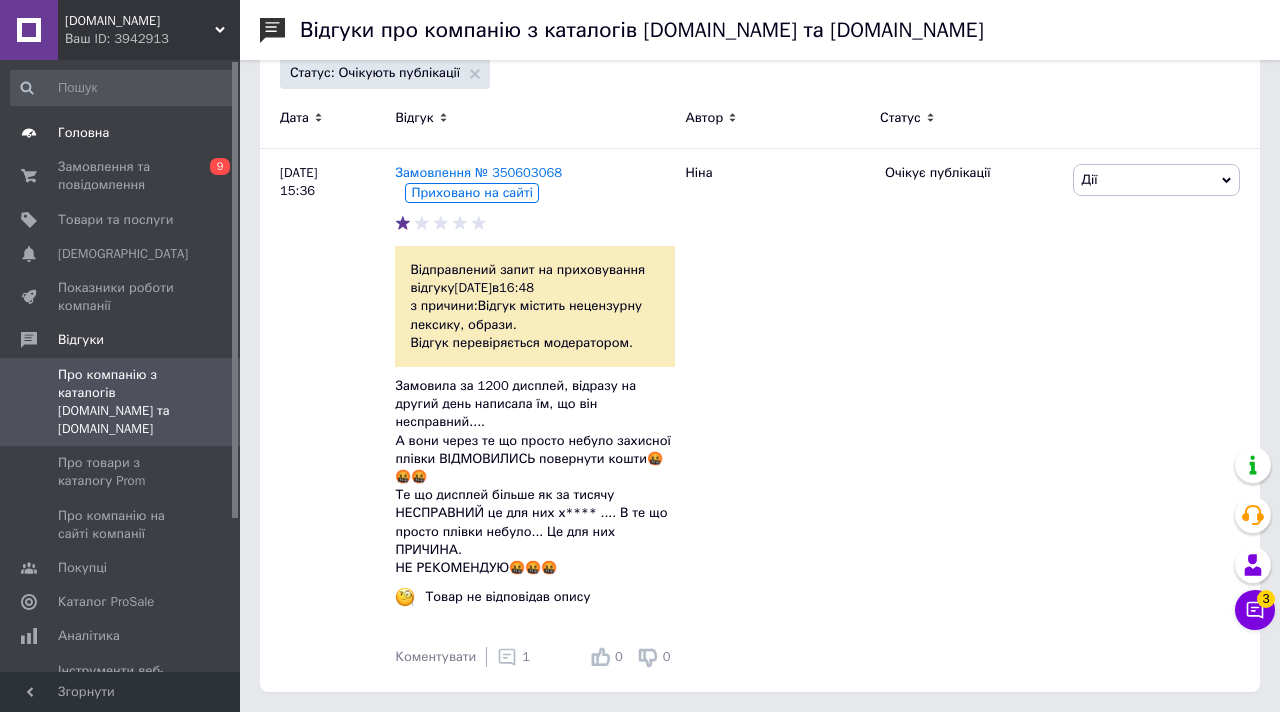 click on "Головна" at bounding box center (123, 133) 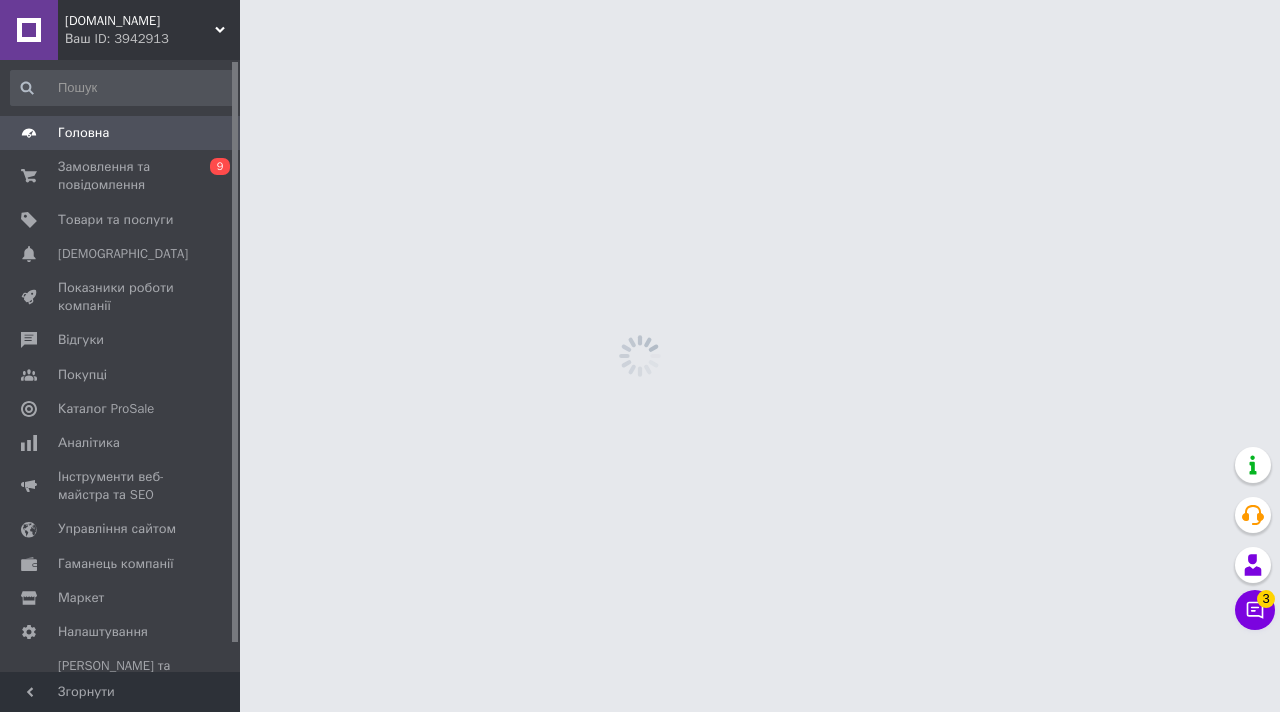 scroll, scrollTop: 0, scrollLeft: 0, axis: both 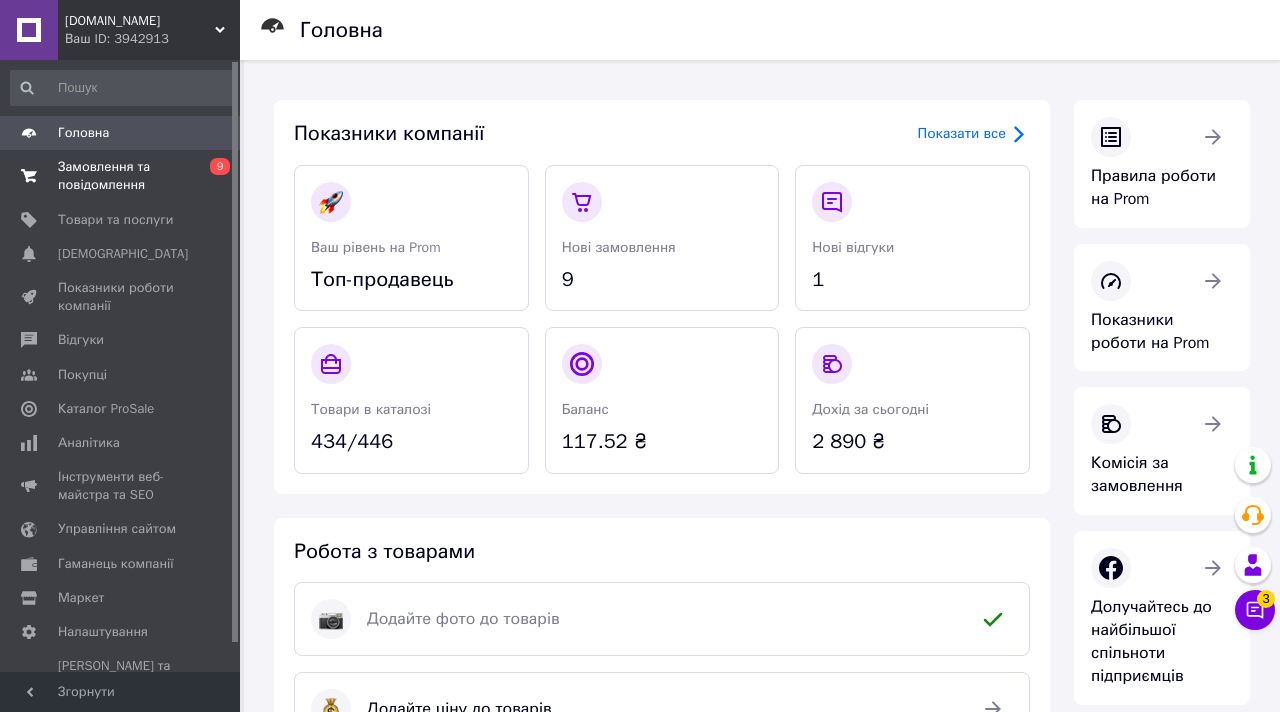 click on "Замовлення та повідомлення" at bounding box center [121, 176] 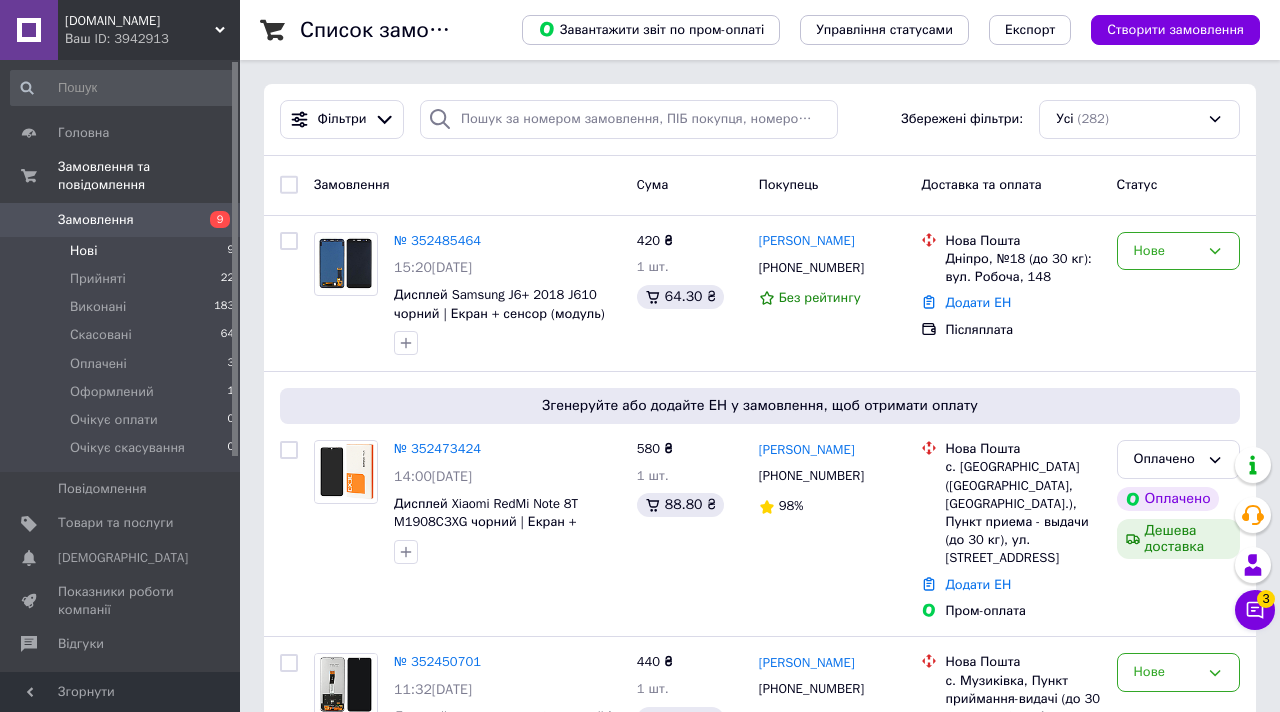 click on "Нові 9" at bounding box center (123, 251) 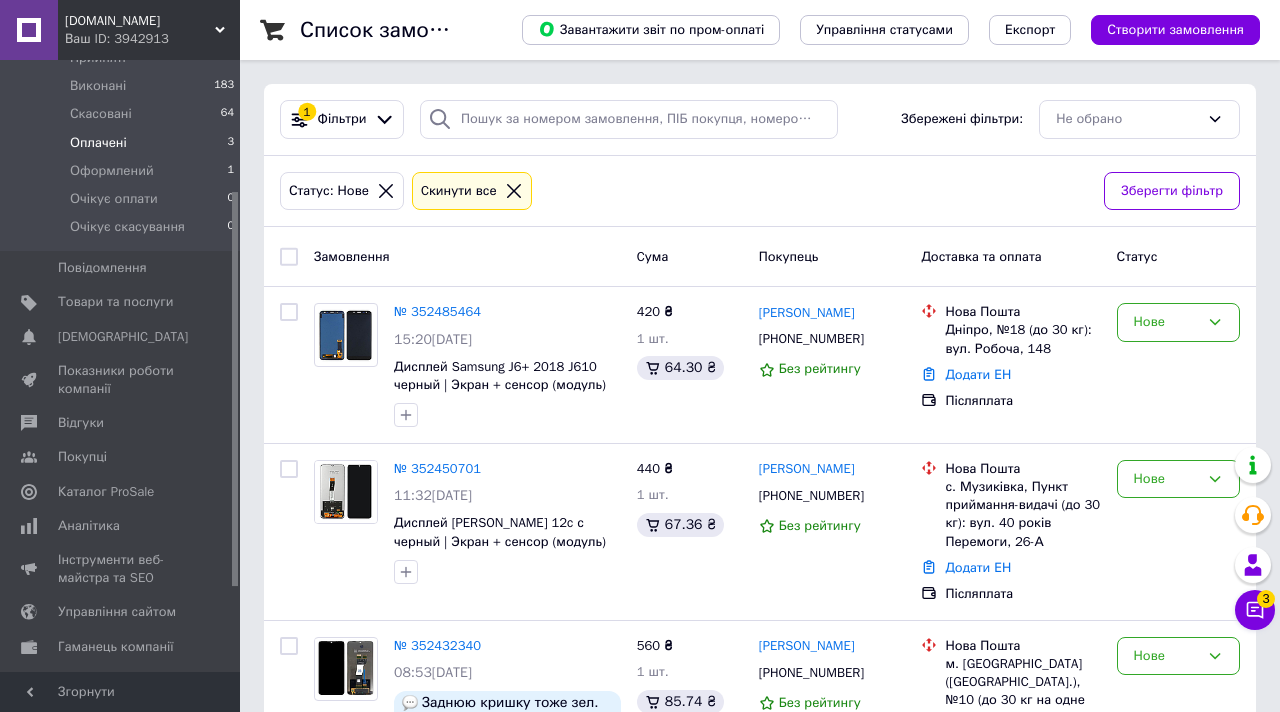 scroll, scrollTop: 223, scrollLeft: 0, axis: vertical 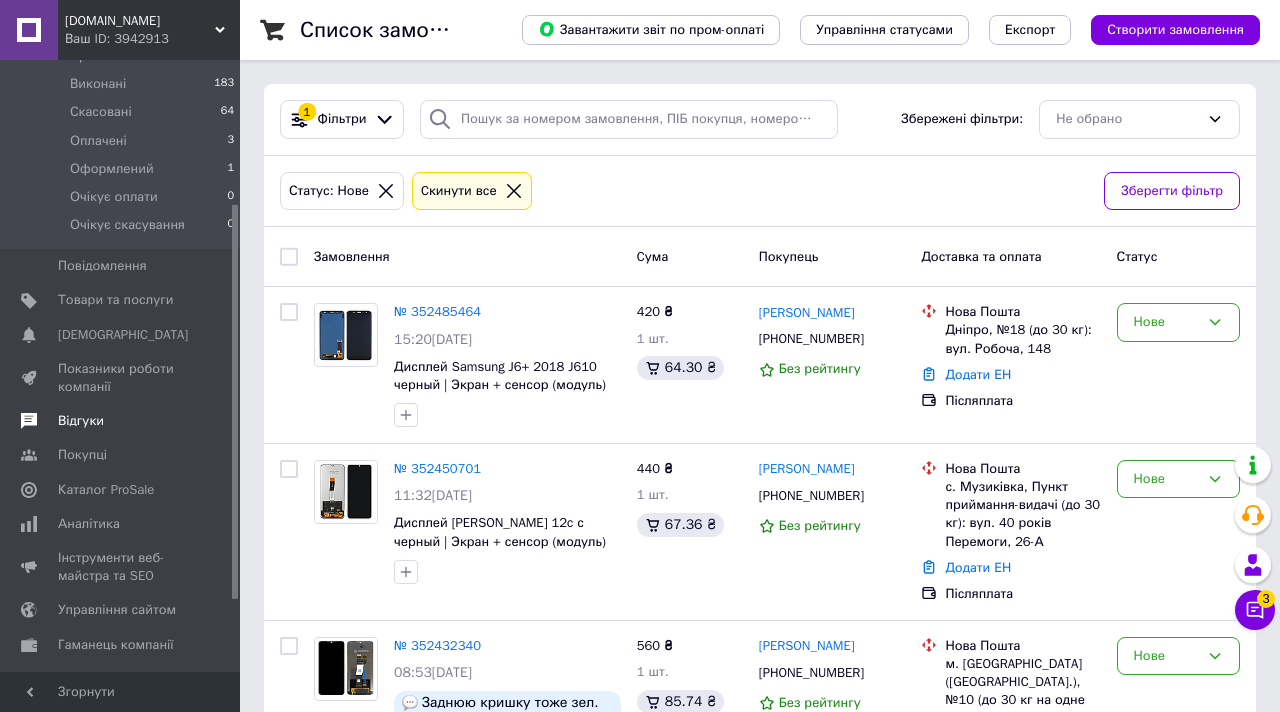click on "Відгуки" at bounding box center (121, 421) 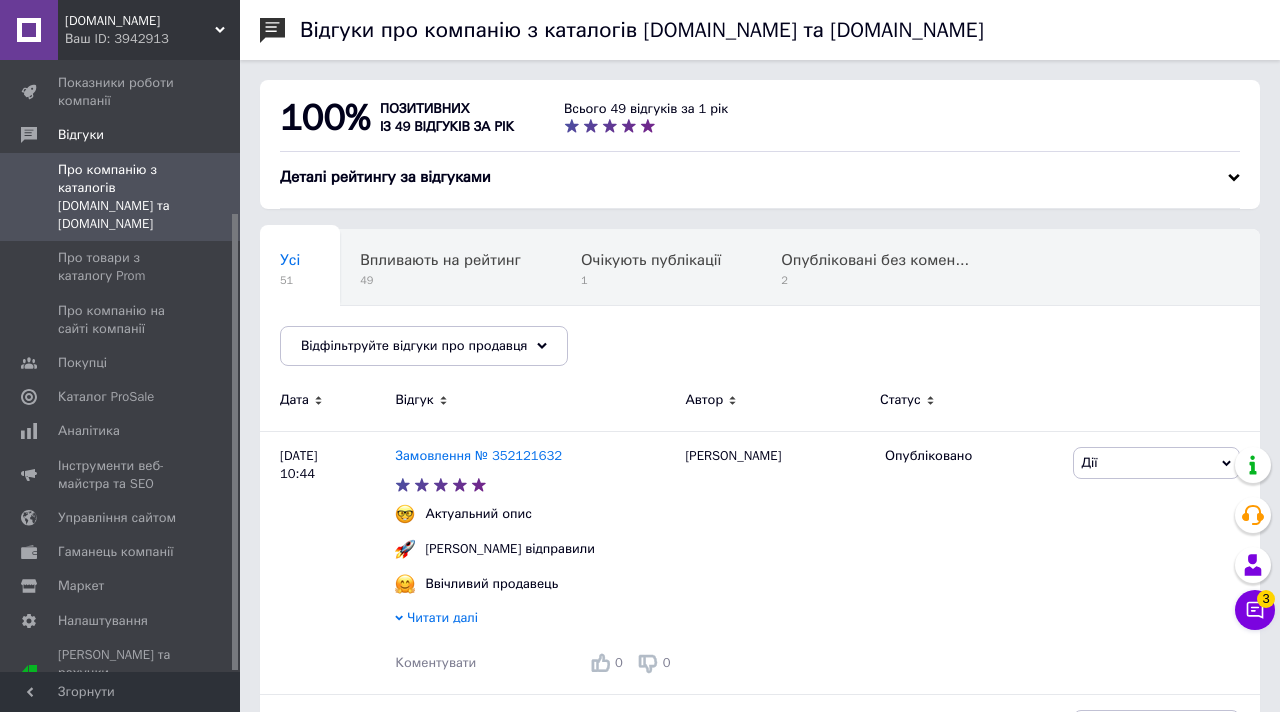 scroll, scrollTop: 0, scrollLeft: 0, axis: both 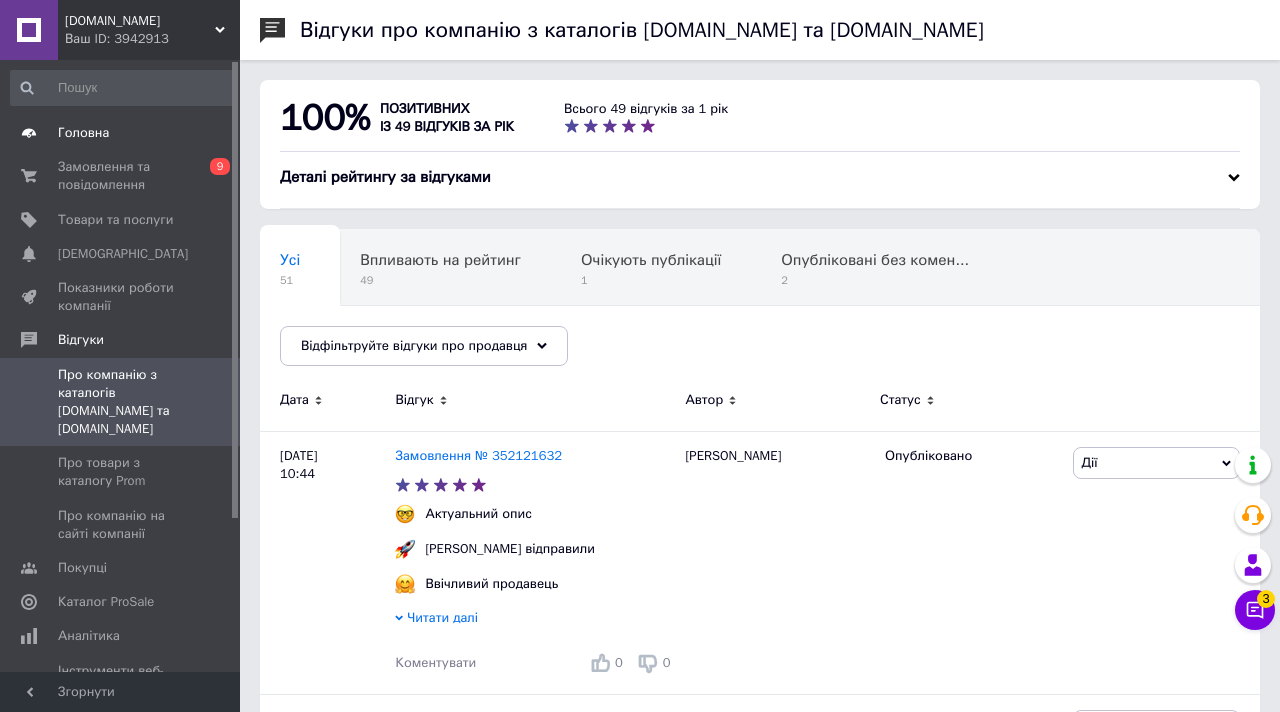 click on "Головна" at bounding box center [83, 133] 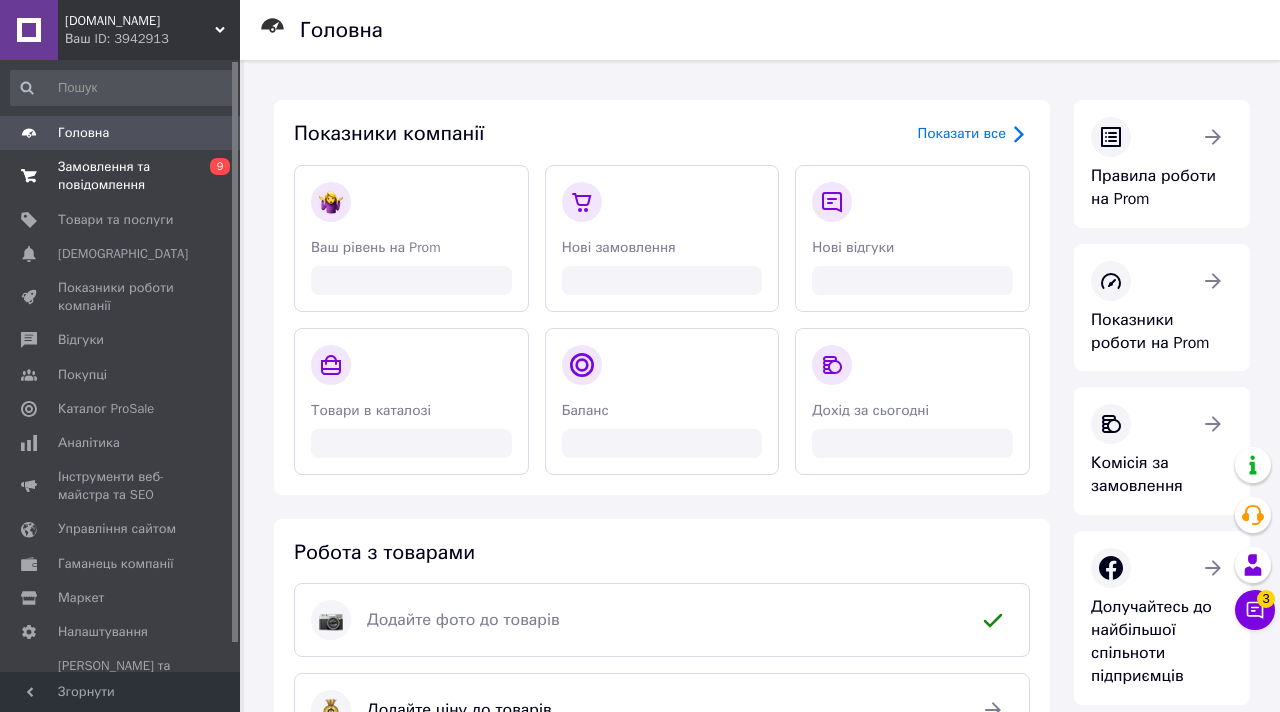 click on "Замовлення та повідомлення" at bounding box center [121, 176] 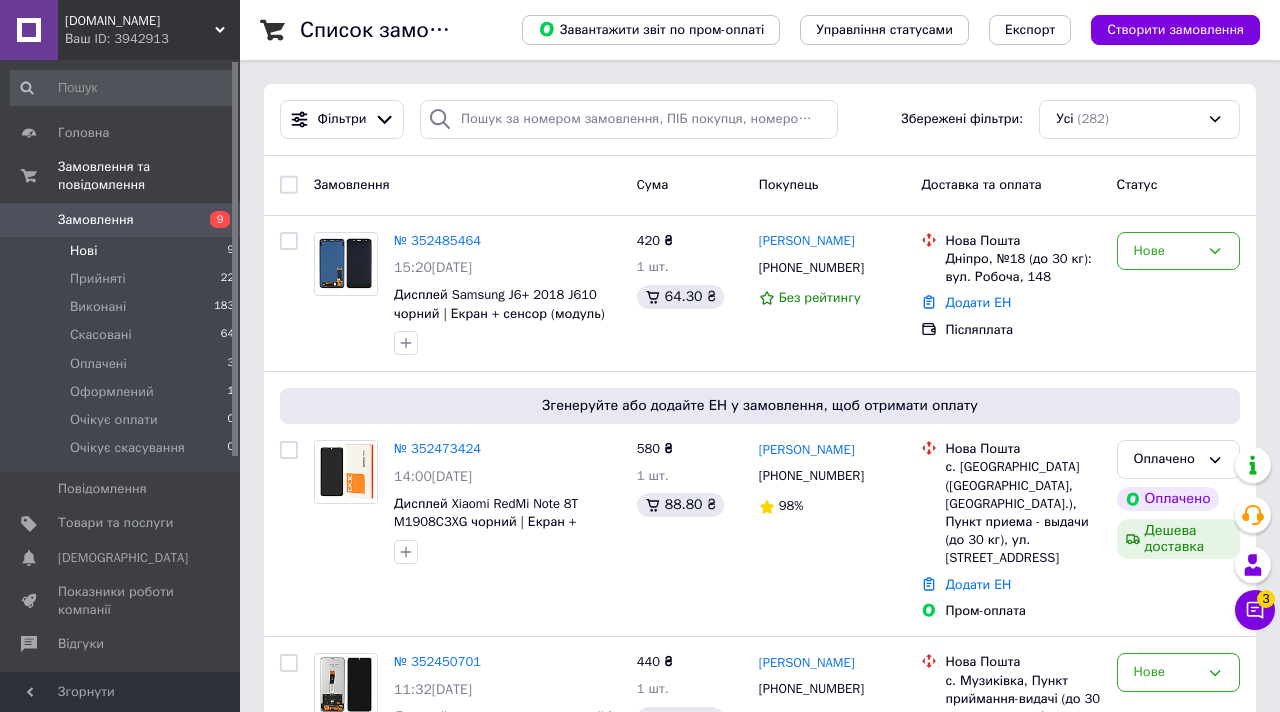 click on "Нові" at bounding box center (83, 251) 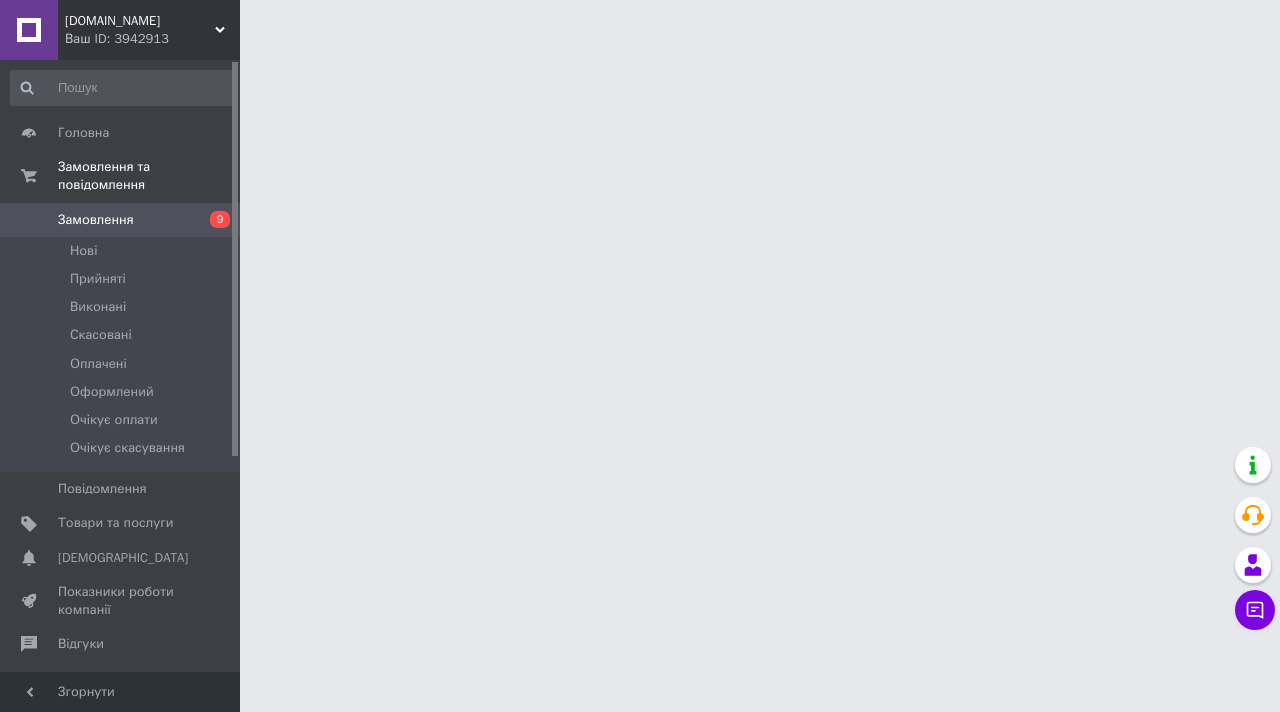 scroll, scrollTop: 0, scrollLeft: 0, axis: both 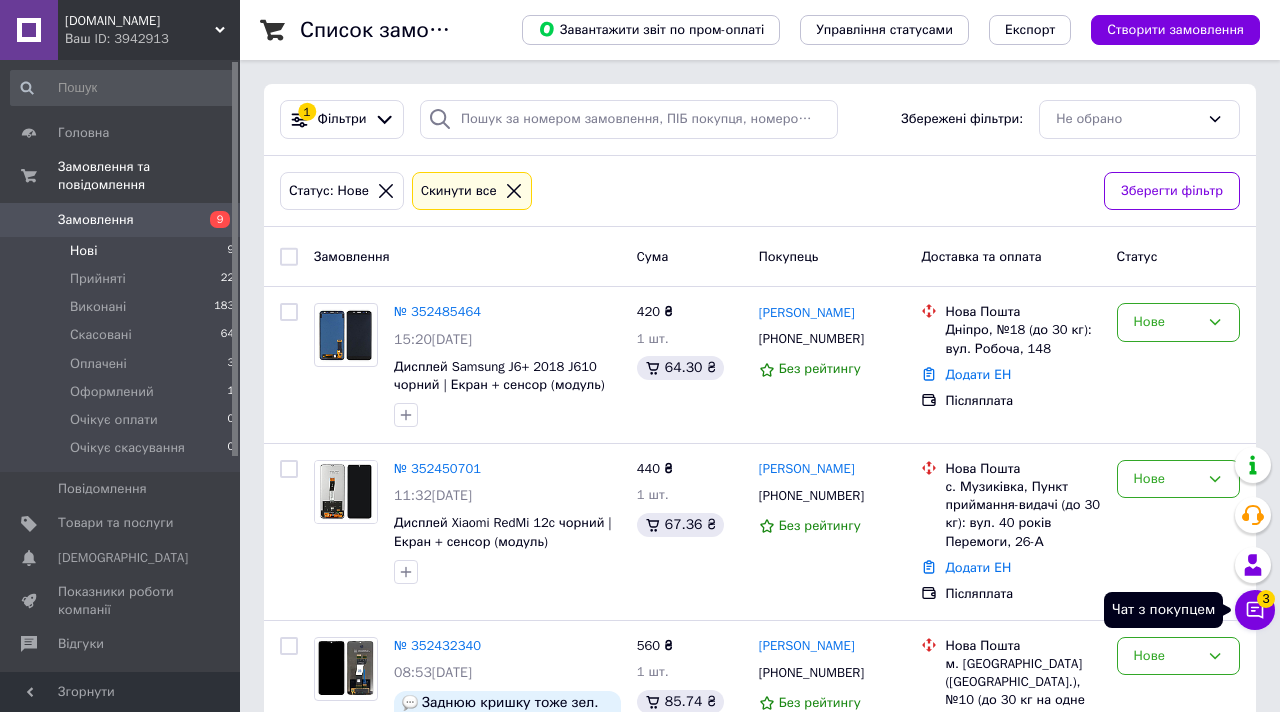 click 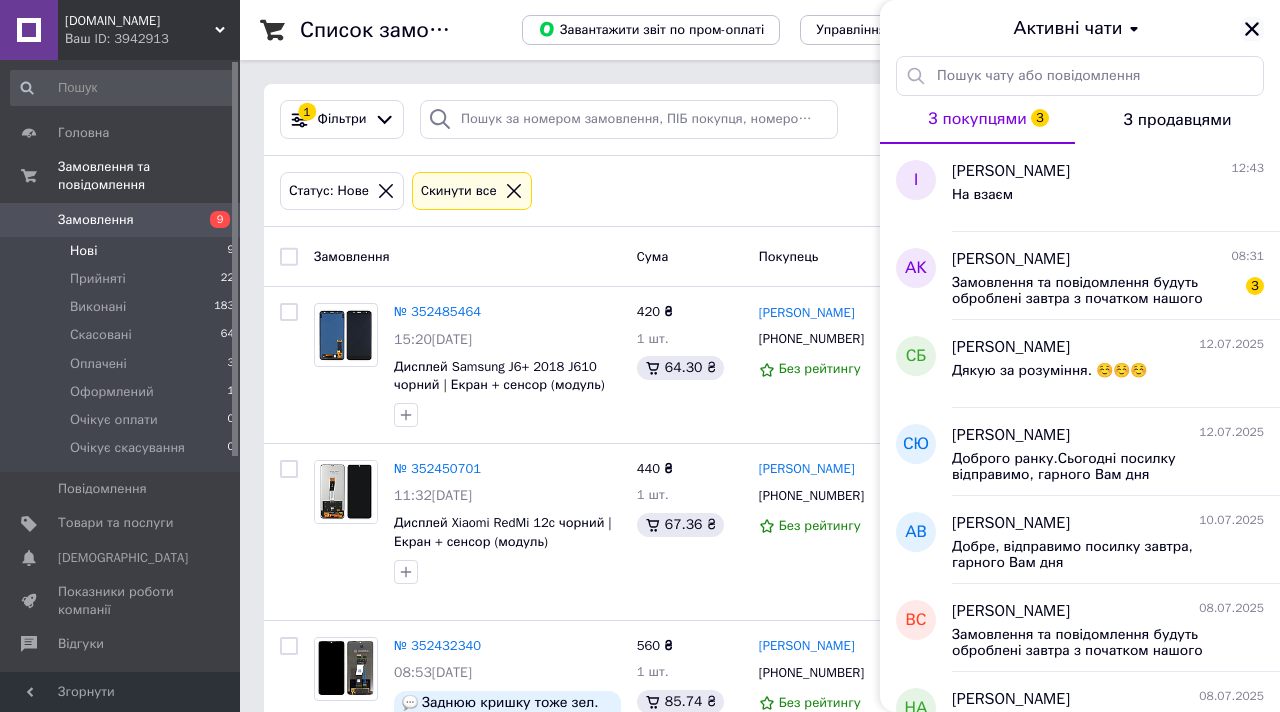 click 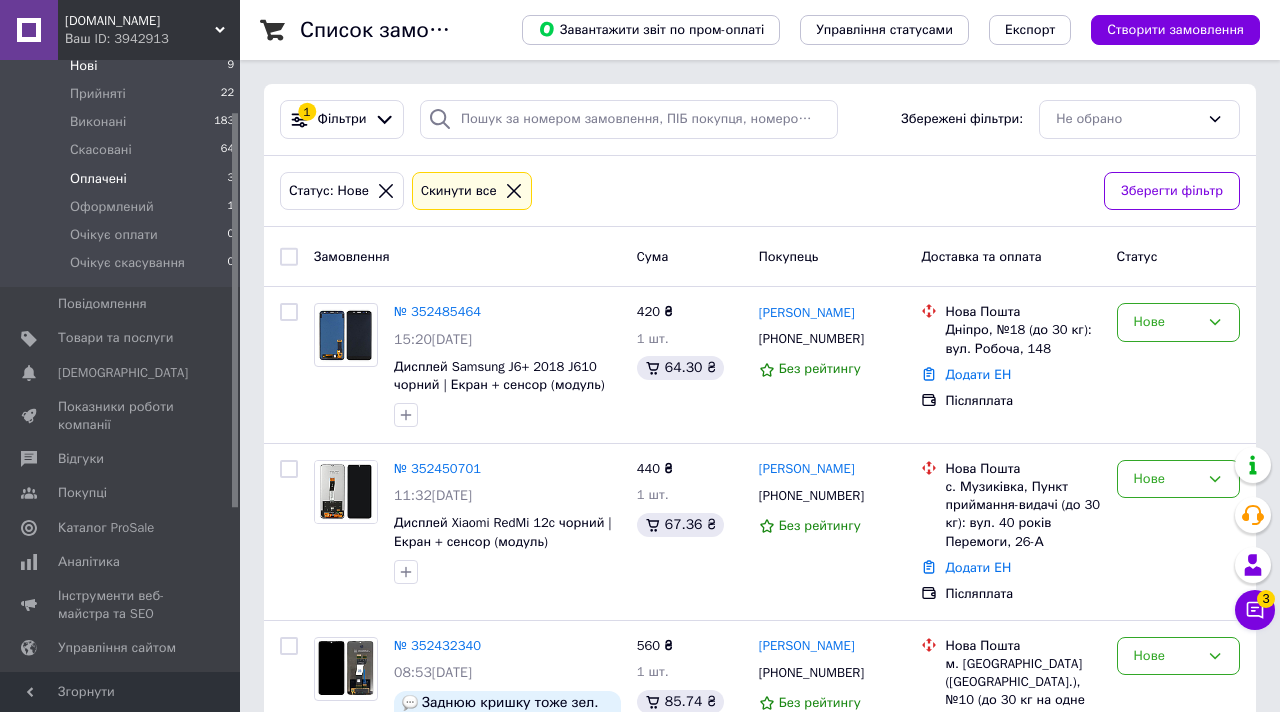 scroll, scrollTop: 248, scrollLeft: 0, axis: vertical 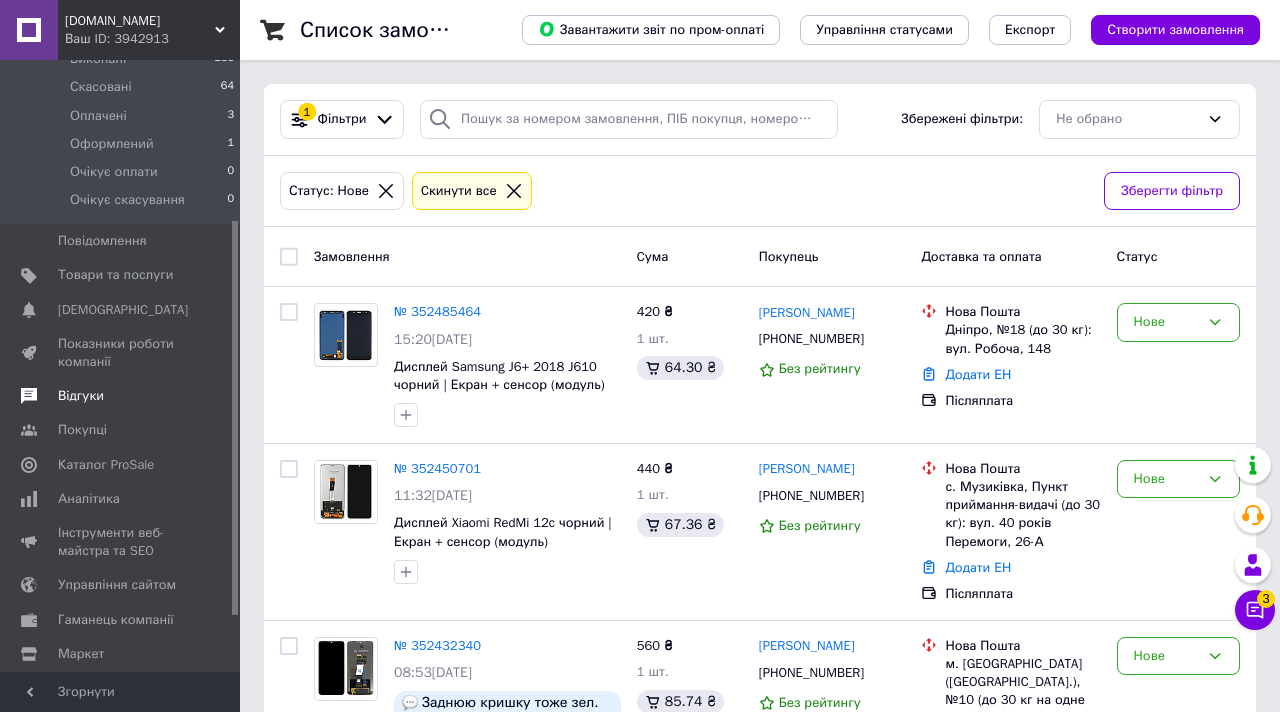 click on "Відгуки" at bounding box center (121, 396) 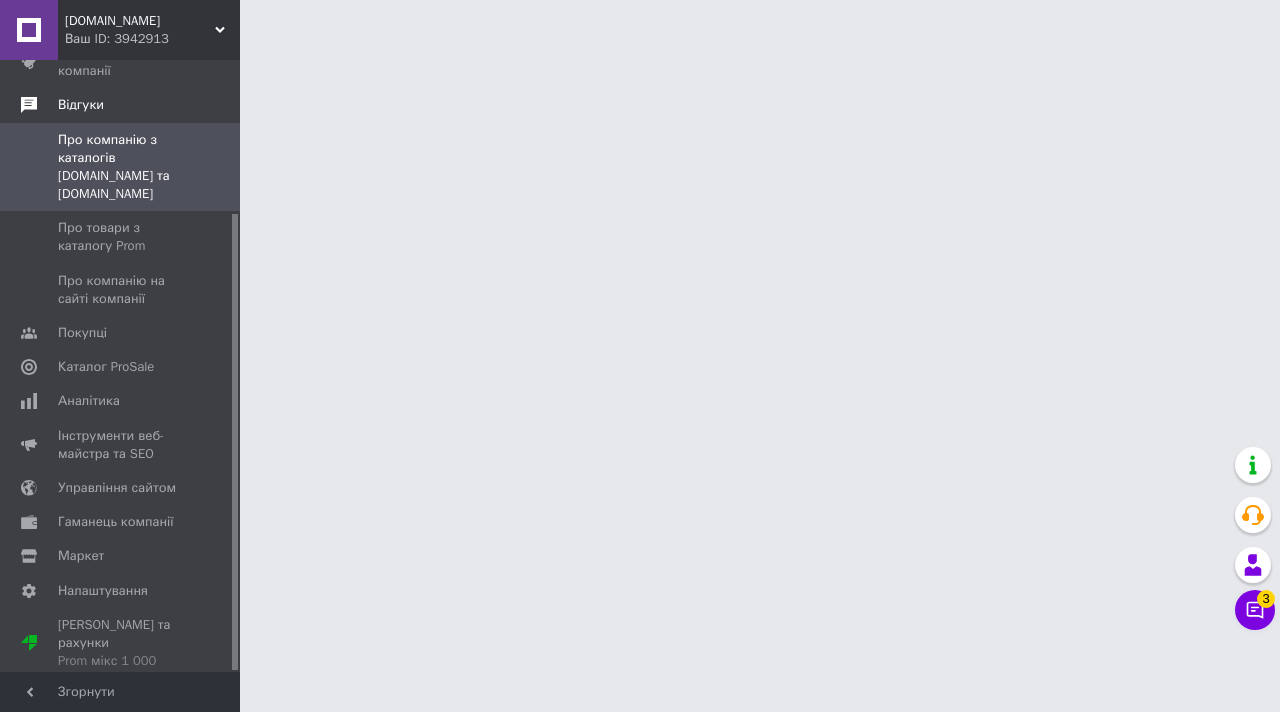 scroll, scrollTop: 205, scrollLeft: 0, axis: vertical 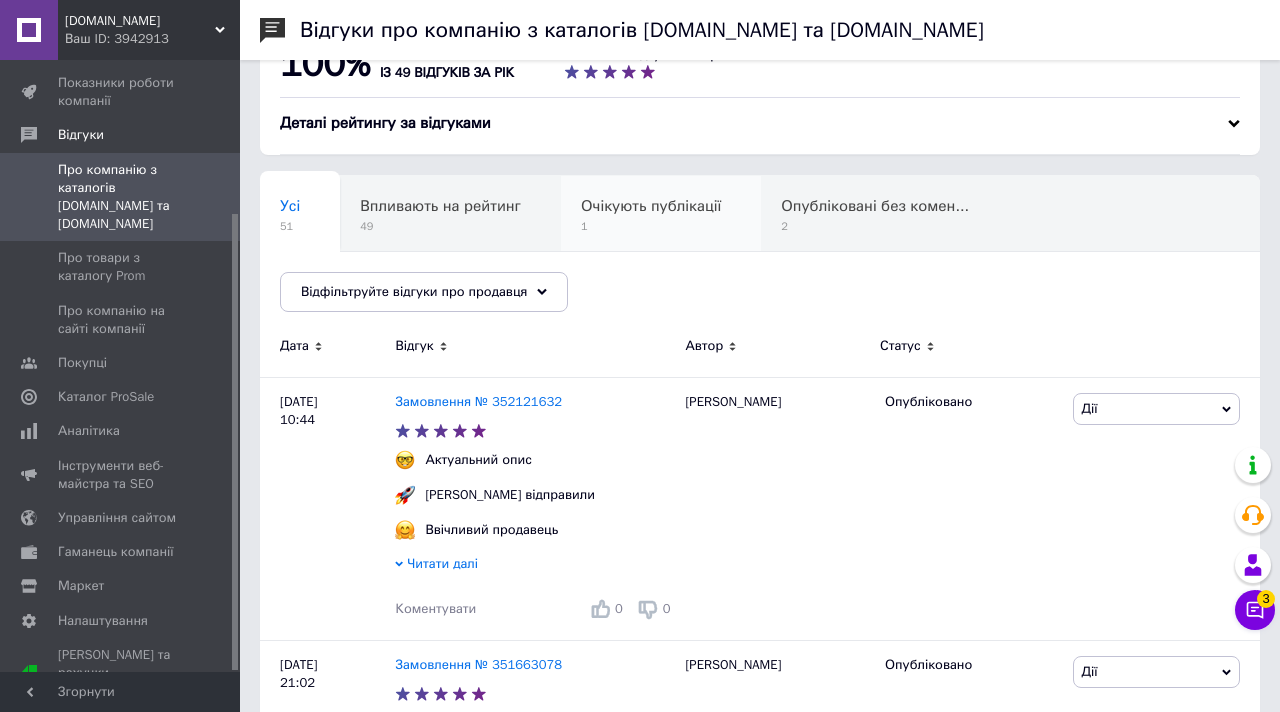 click on "1" at bounding box center (651, 226) 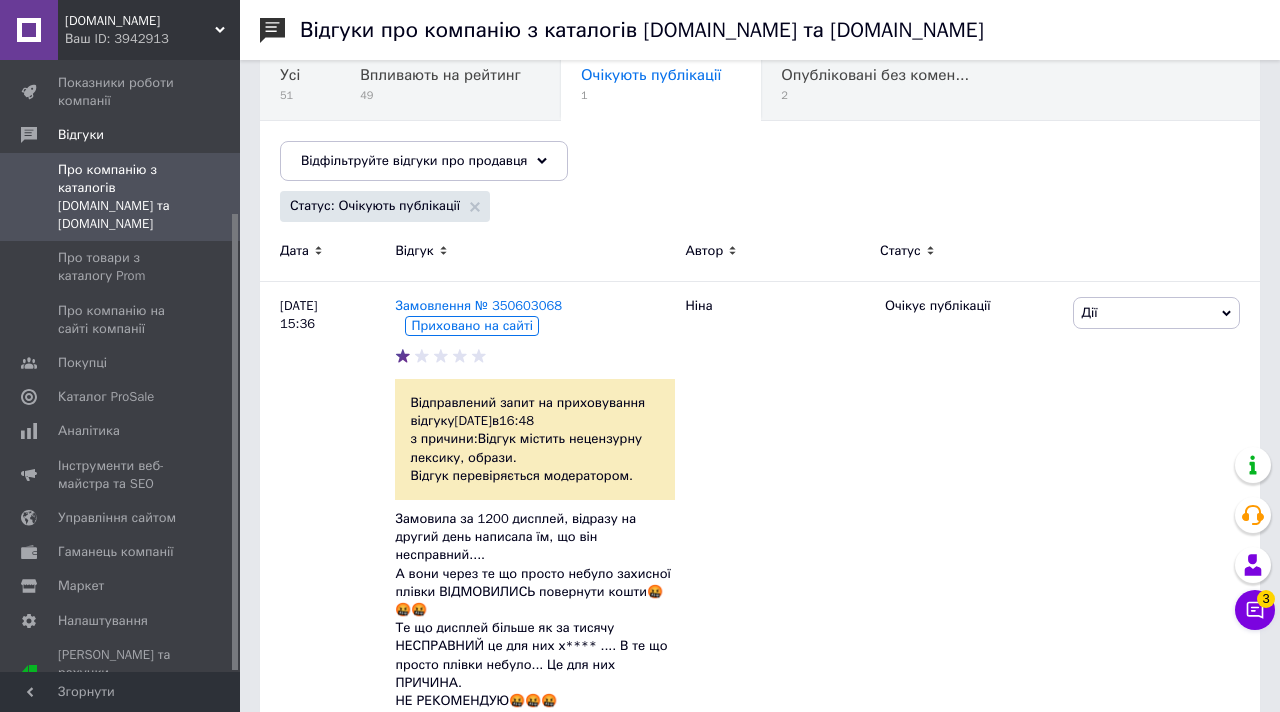 scroll, scrollTop: 319, scrollLeft: 0, axis: vertical 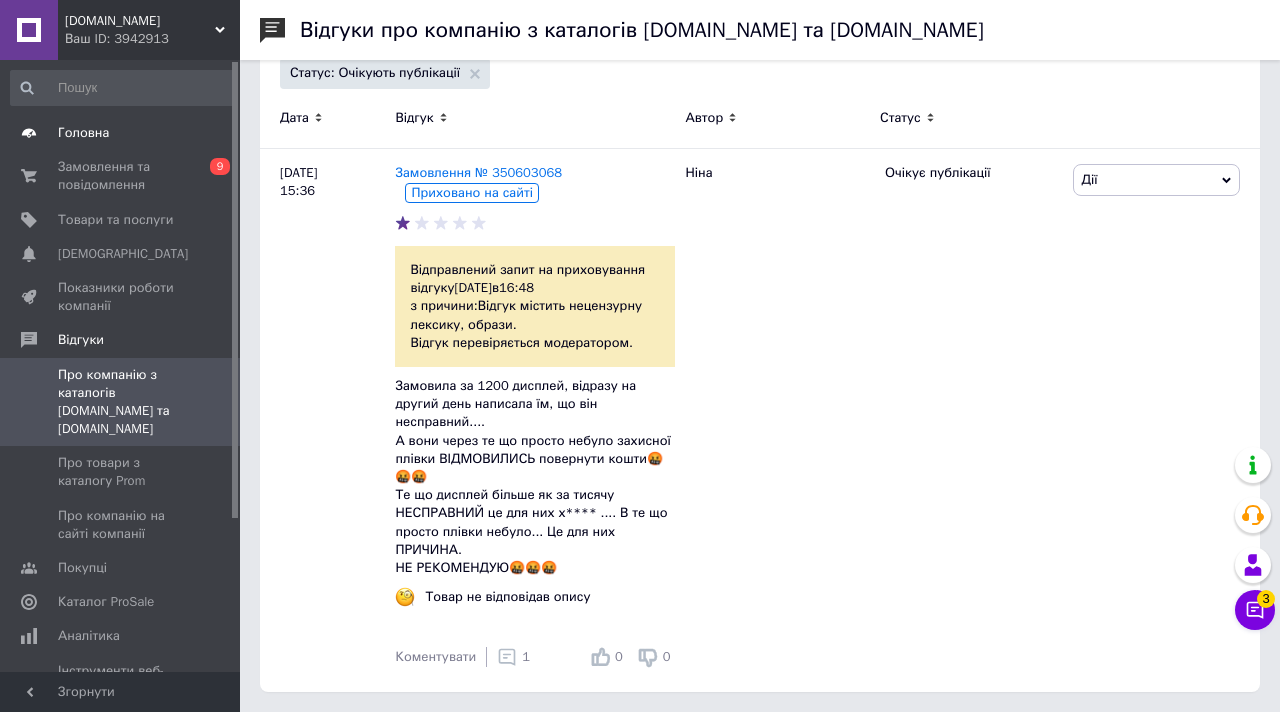 click on "Головна" at bounding box center (121, 133) 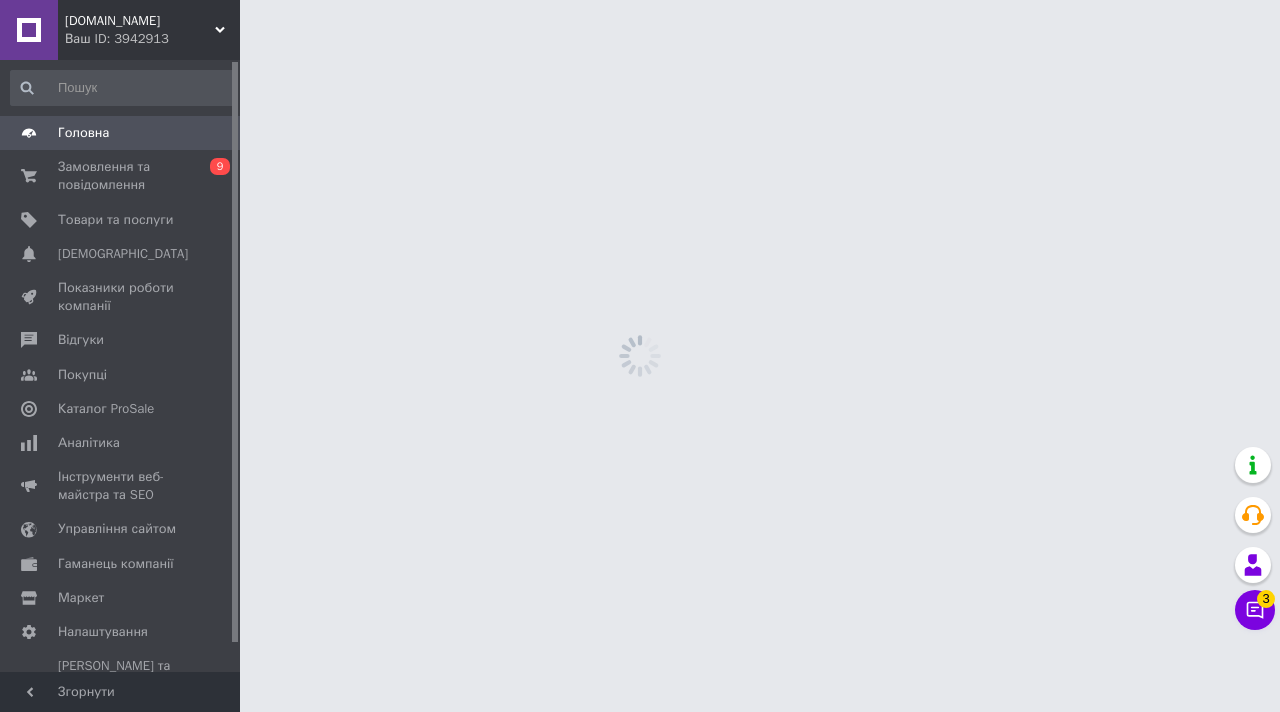 scroll, scrollTop: 0, scrollLeft: 0, axis: both 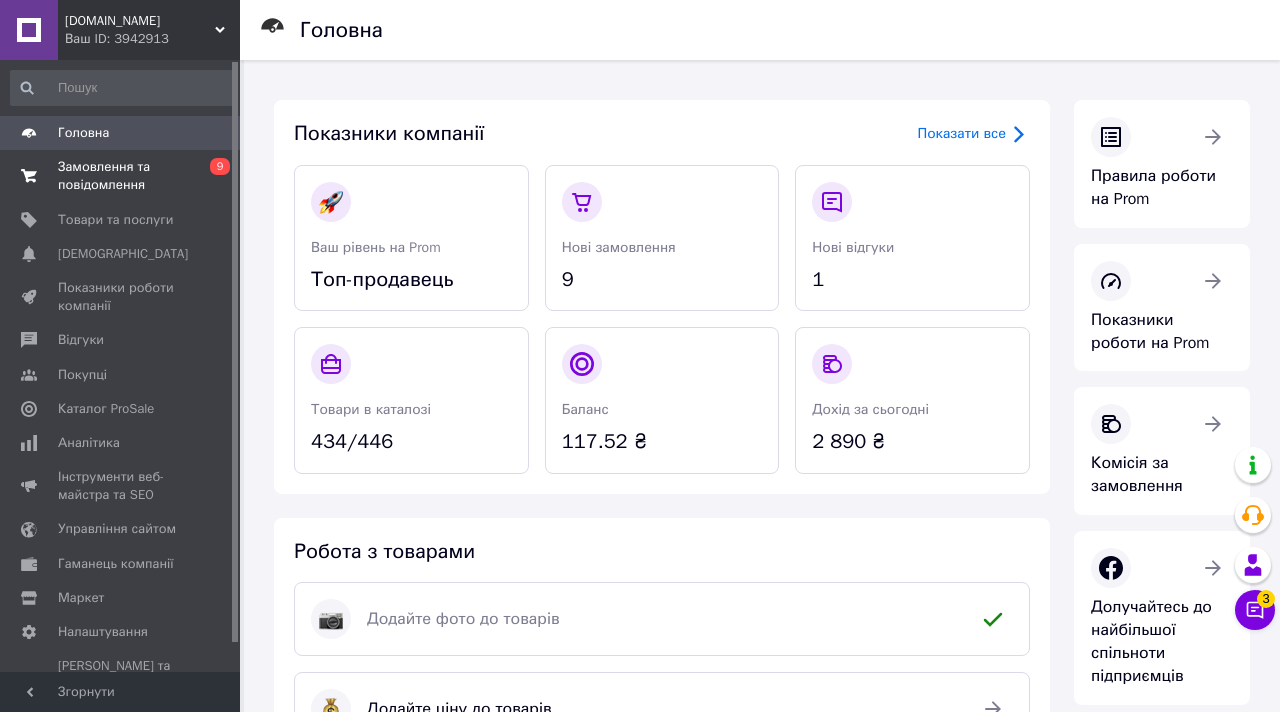 click on "Замовлення та повідомлення" at bounding box center (121, 176) 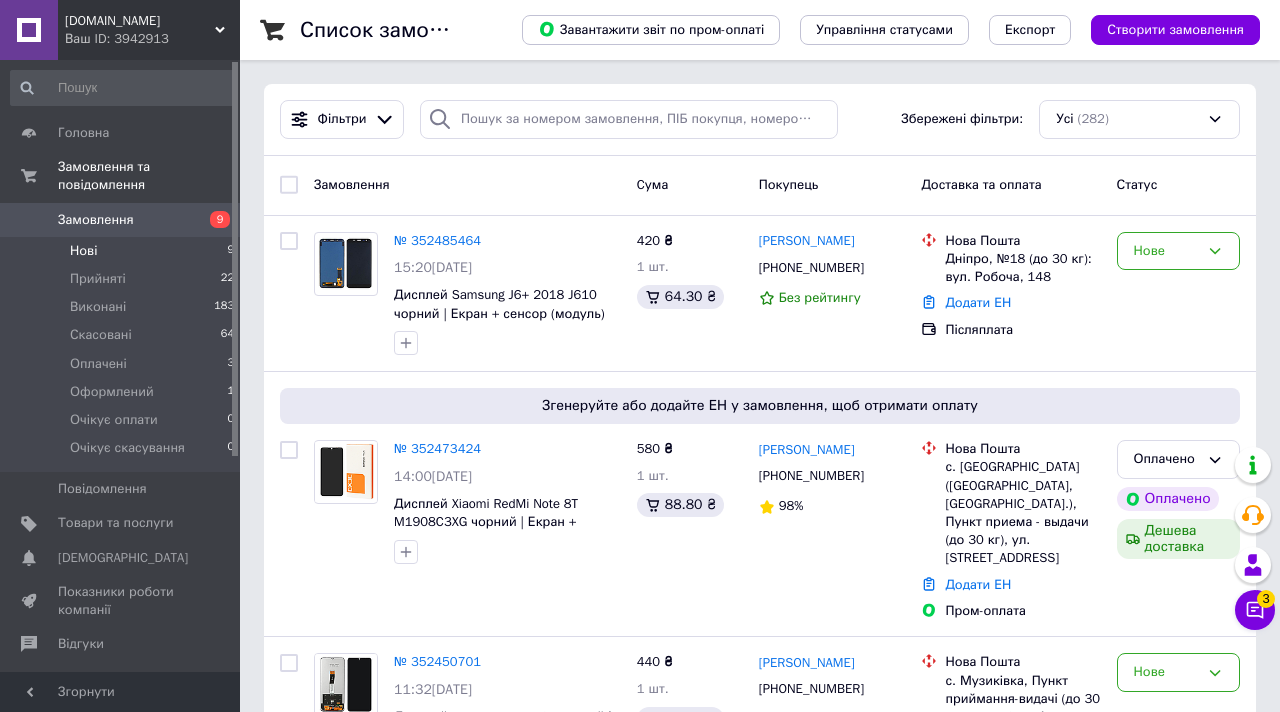 click on "Нові" at bounding box center [83, 251] 